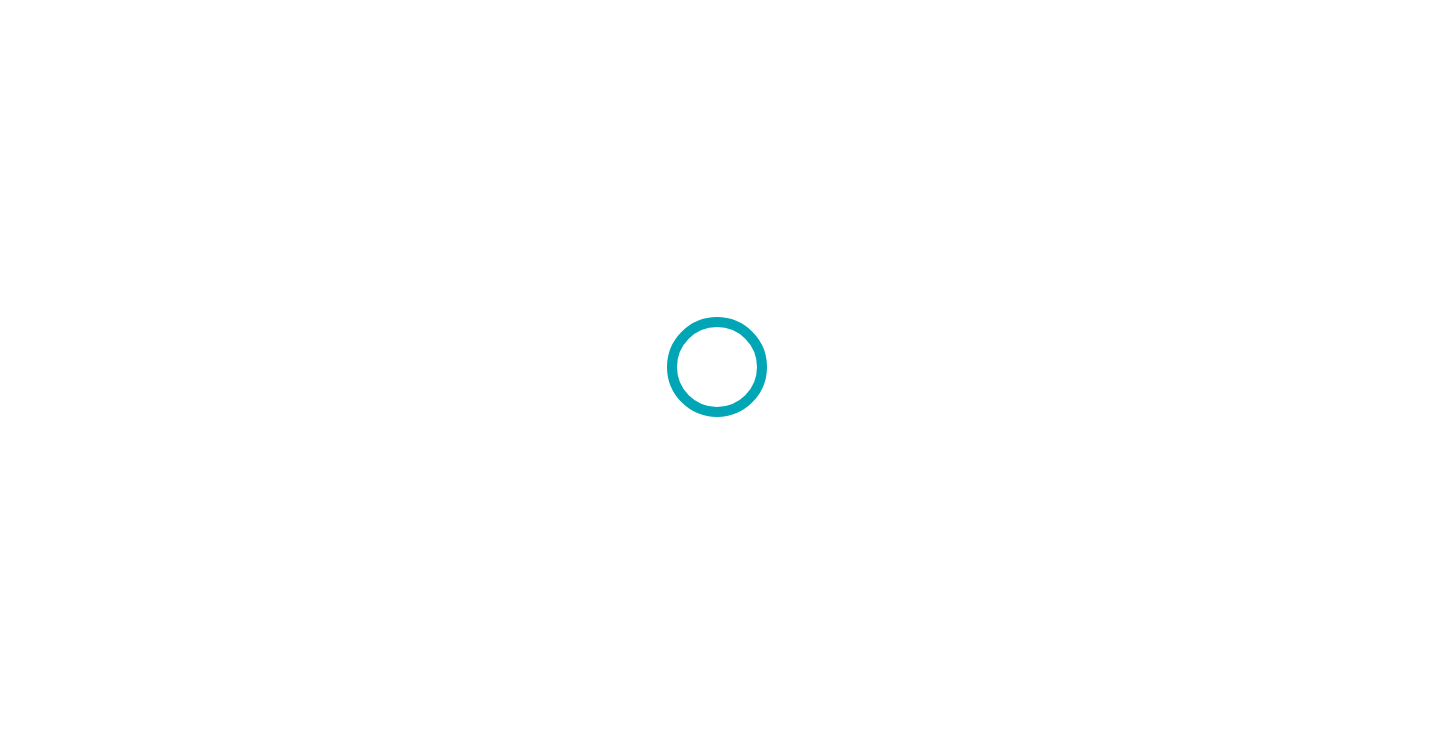 scroll, scrollTop: 0, scrollLeft: 0, axis: both 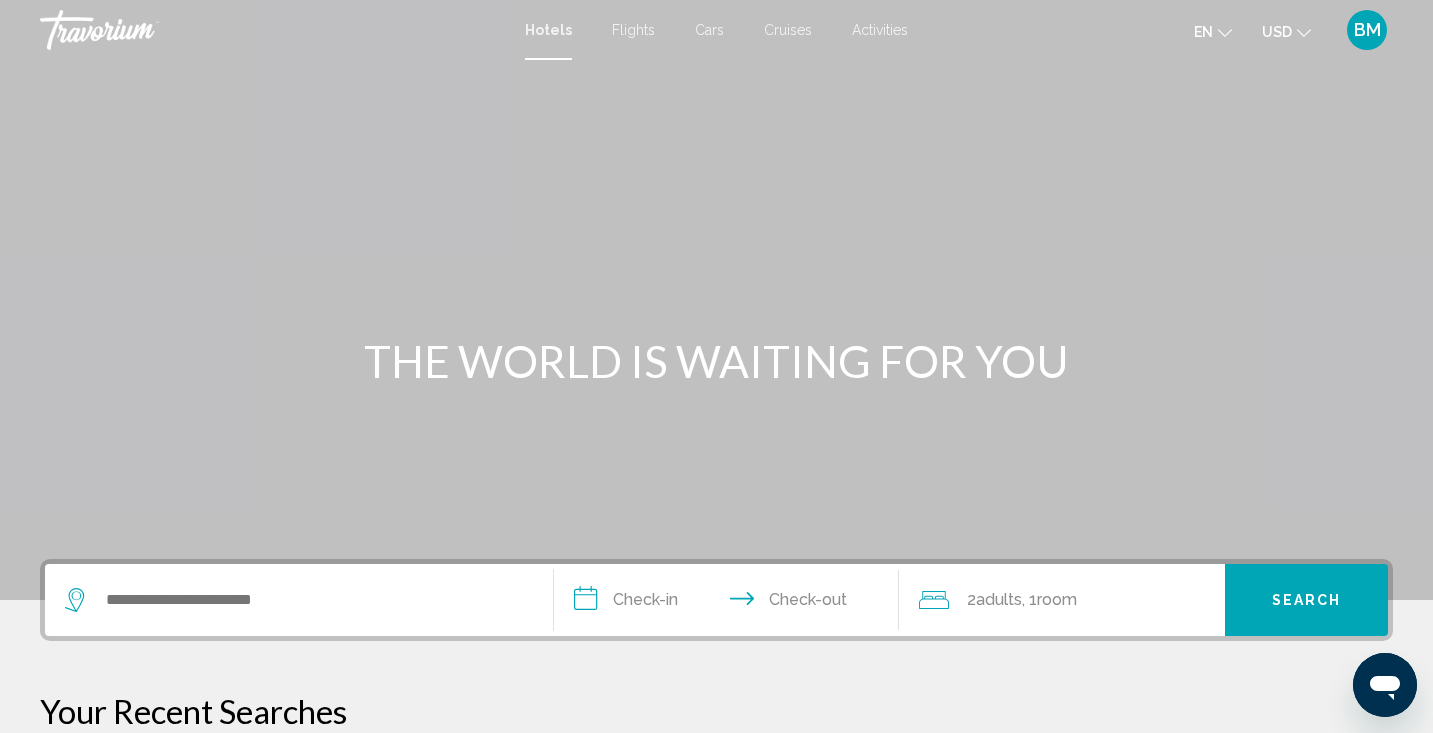 click on "BM" at bounding box center [1367, 30] 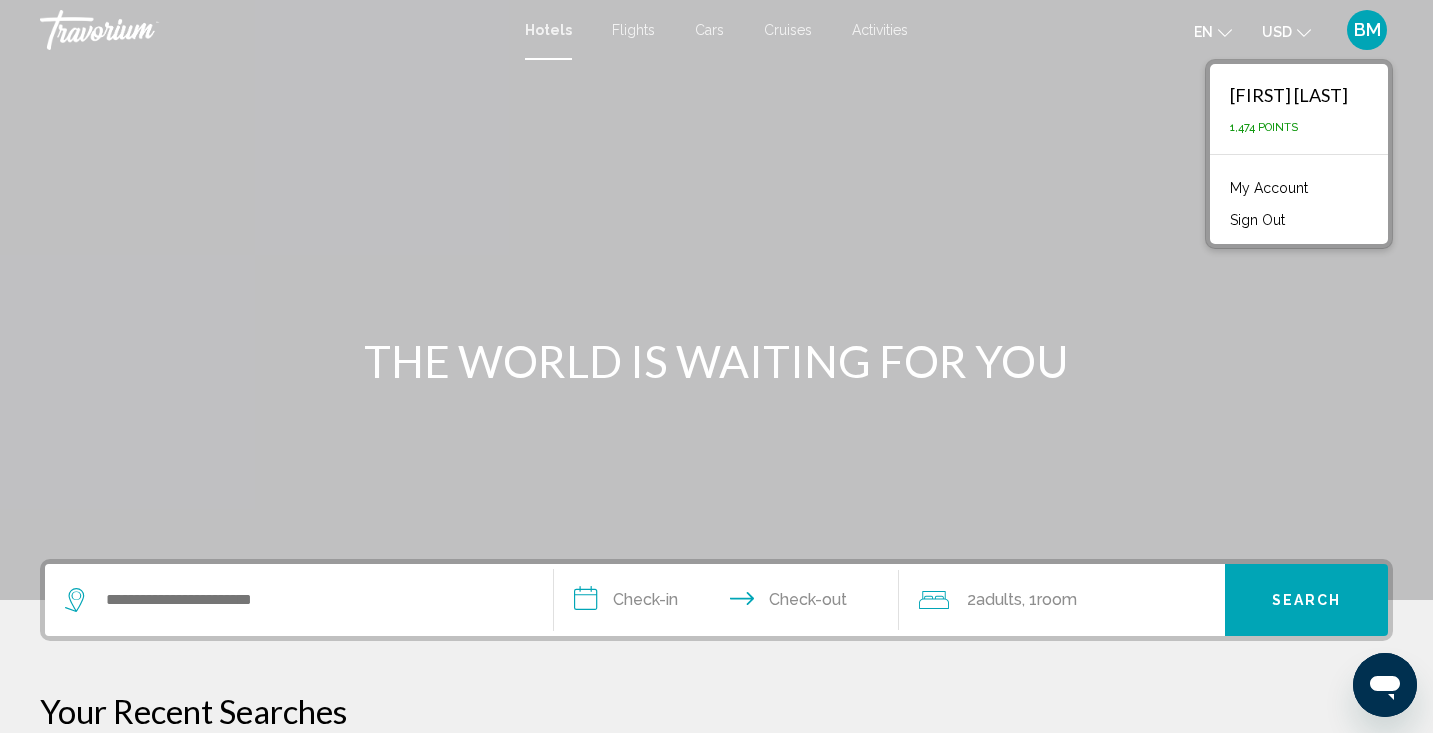 click on "My Account" at bounding box center (1269, 188) 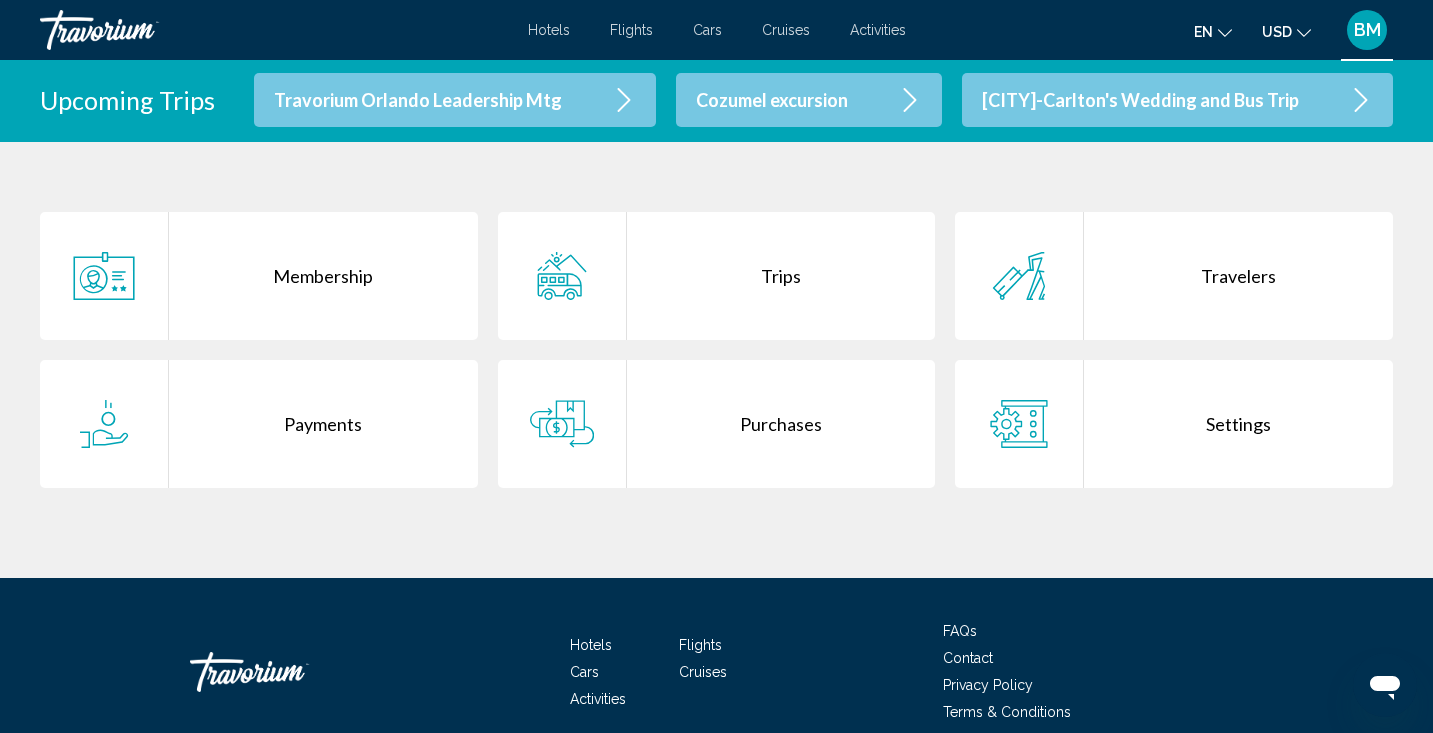 scroll, scrollTop: 313, scrollLeft: 0, axis: vertical 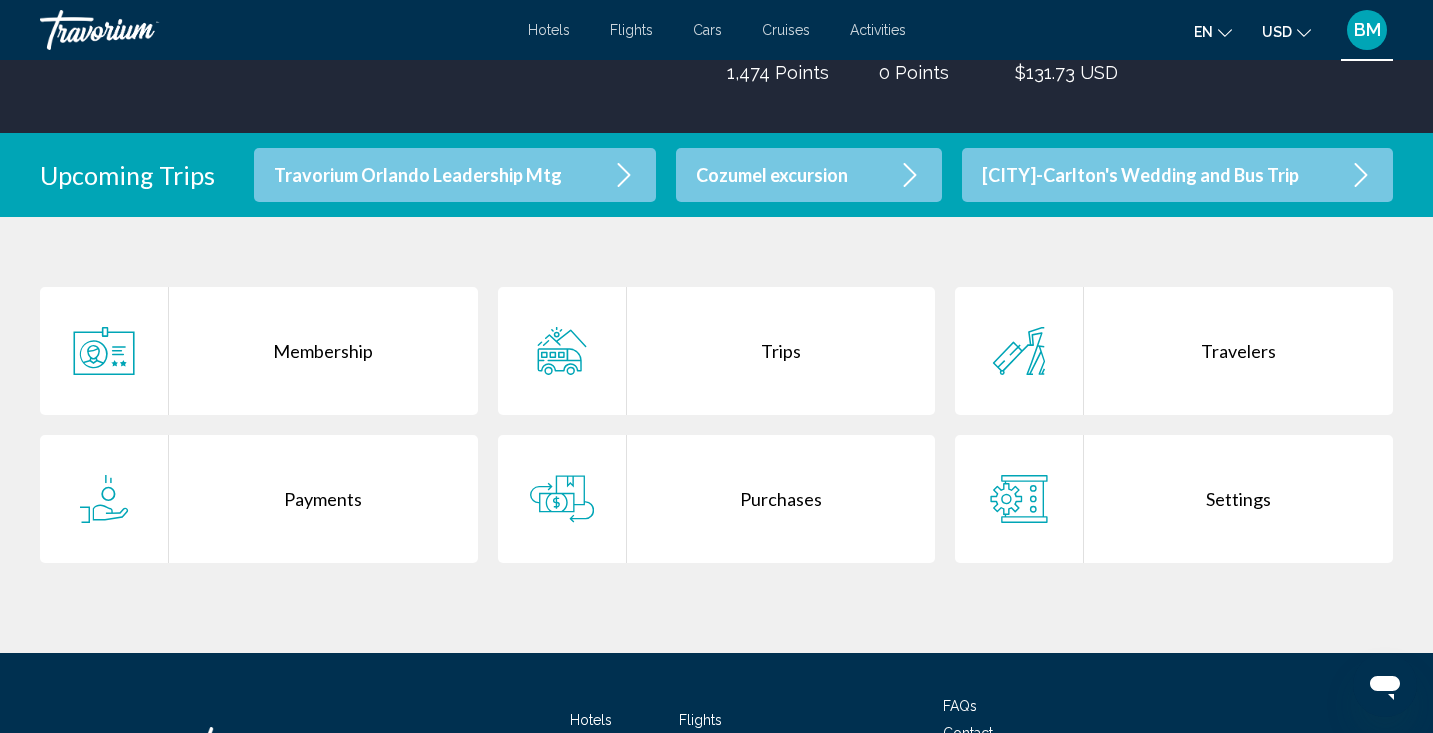 click on "Trips" at bounding box center (781, 351) 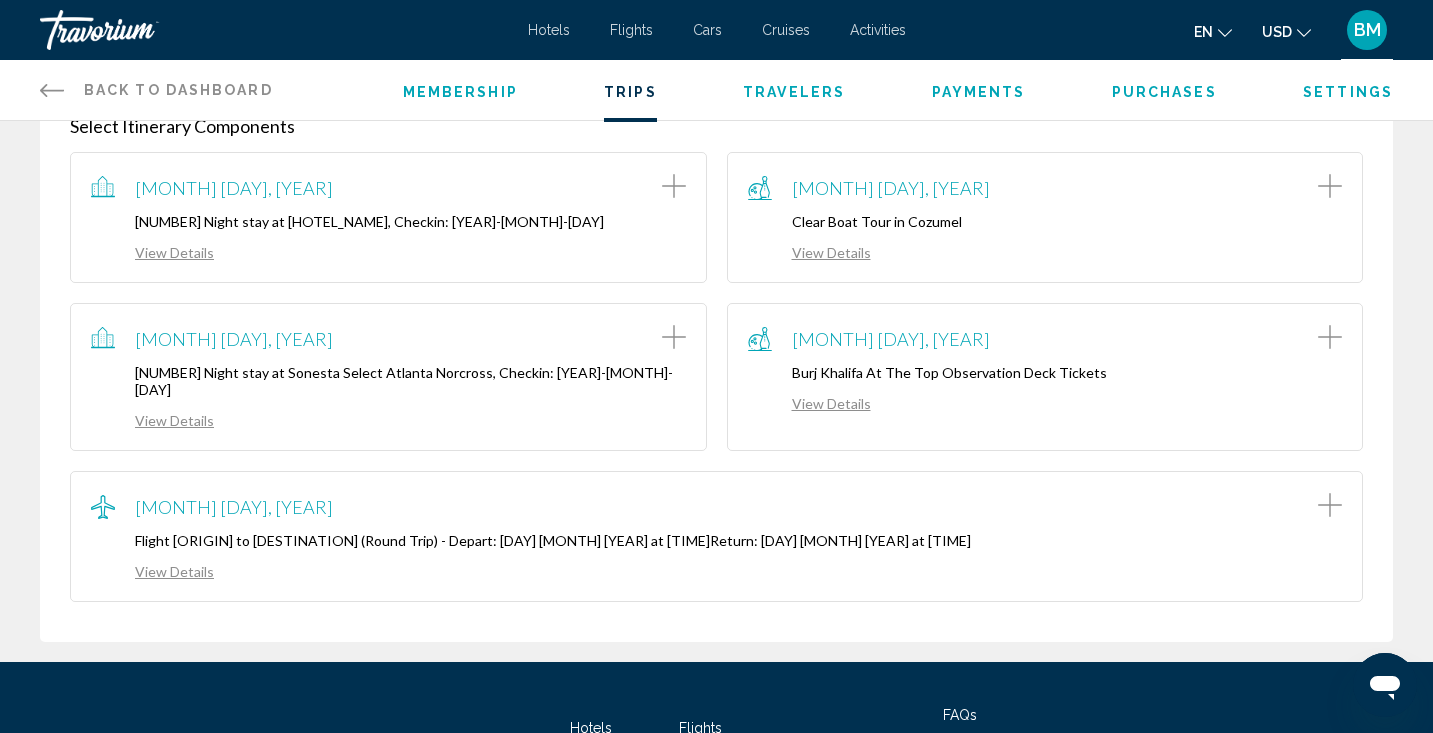 scroll, scrollTop: 684, scrollLeft: 0, axis: vertical 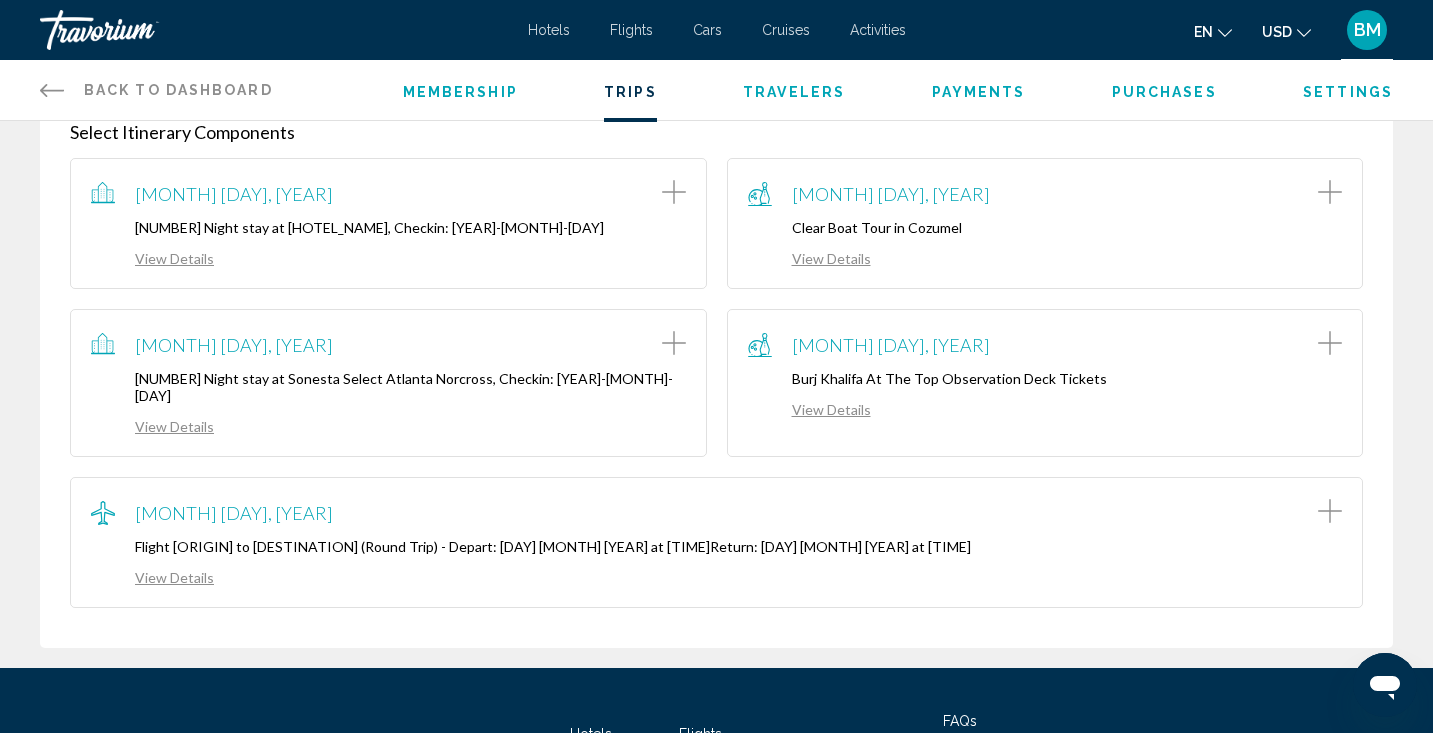 click on "View Details" at bounding box center (152, 577) 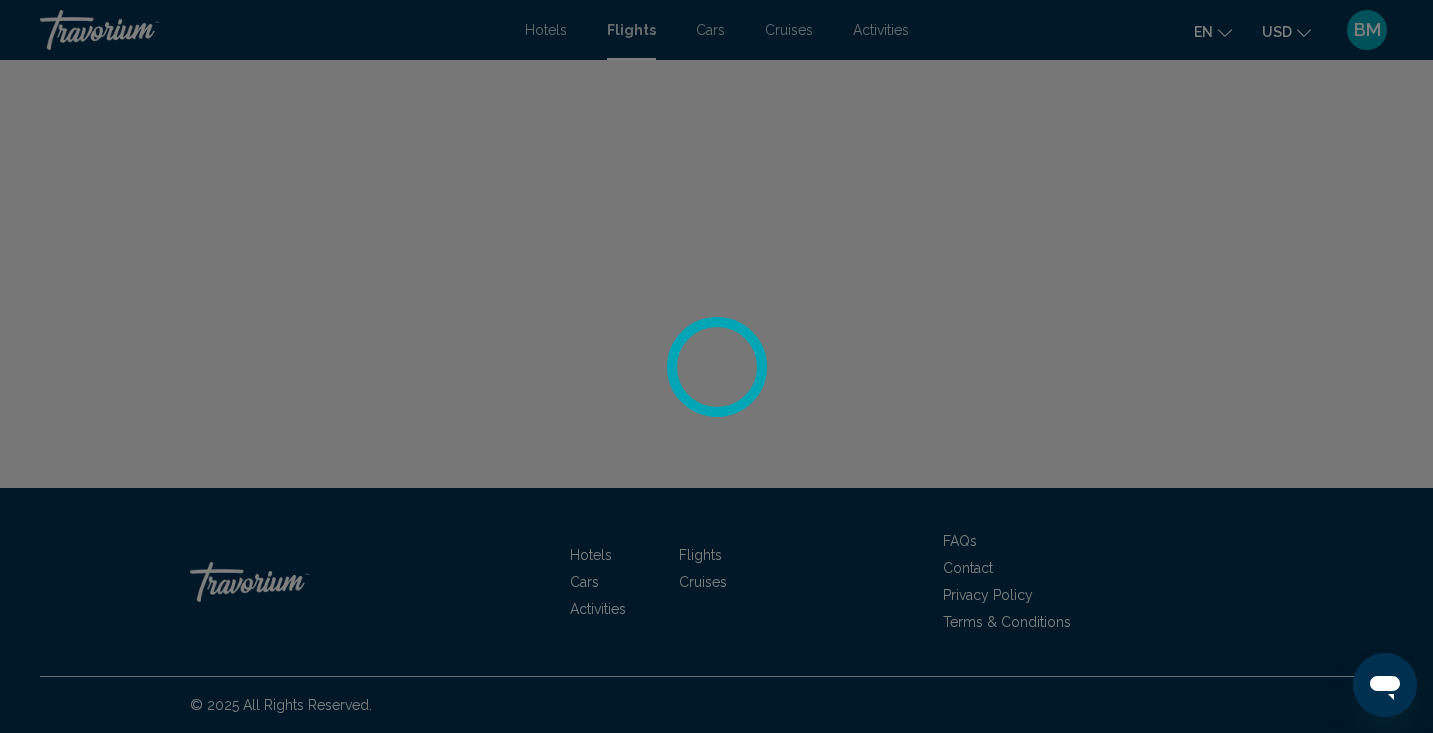 scroll, scrollTop: 0, scrollLeft: 0, axis: both 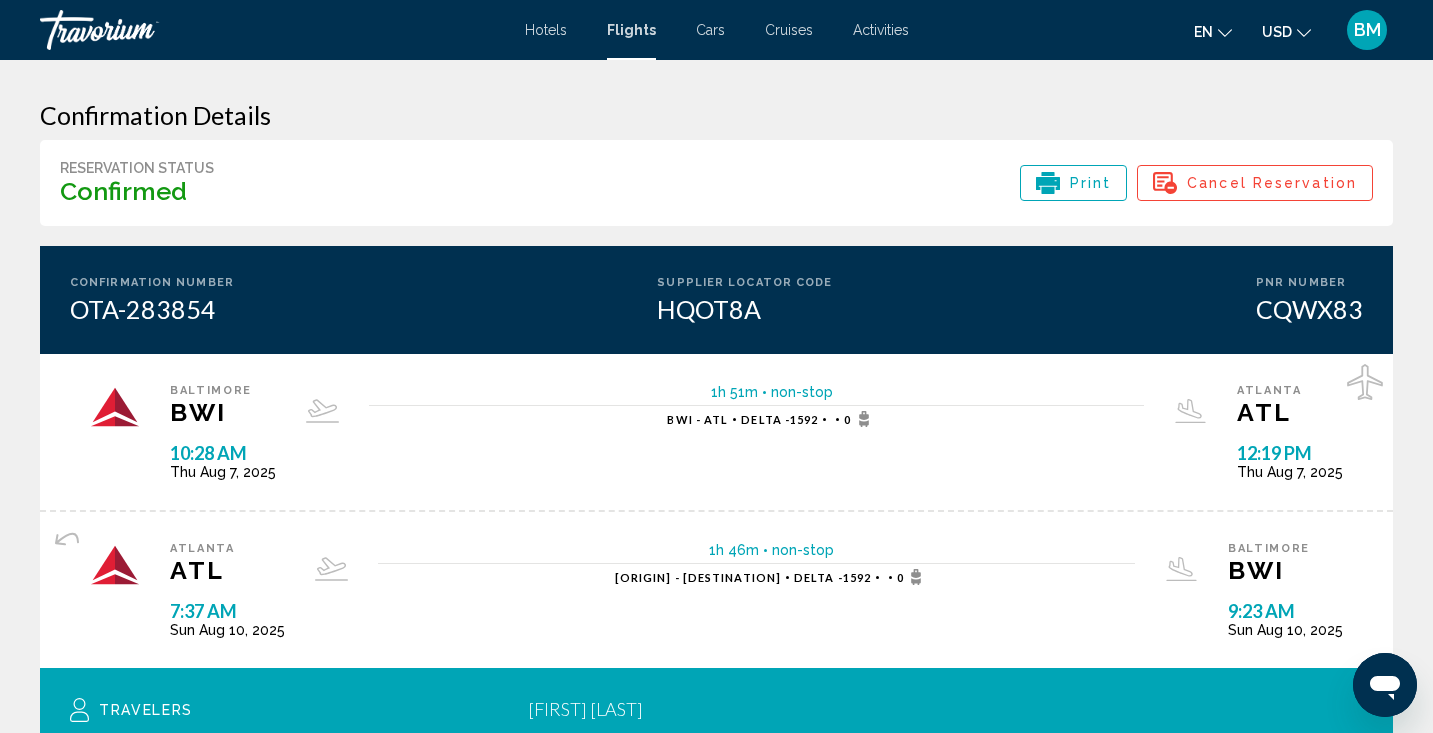 click on "Hotels" at bounding box center [546, 30] 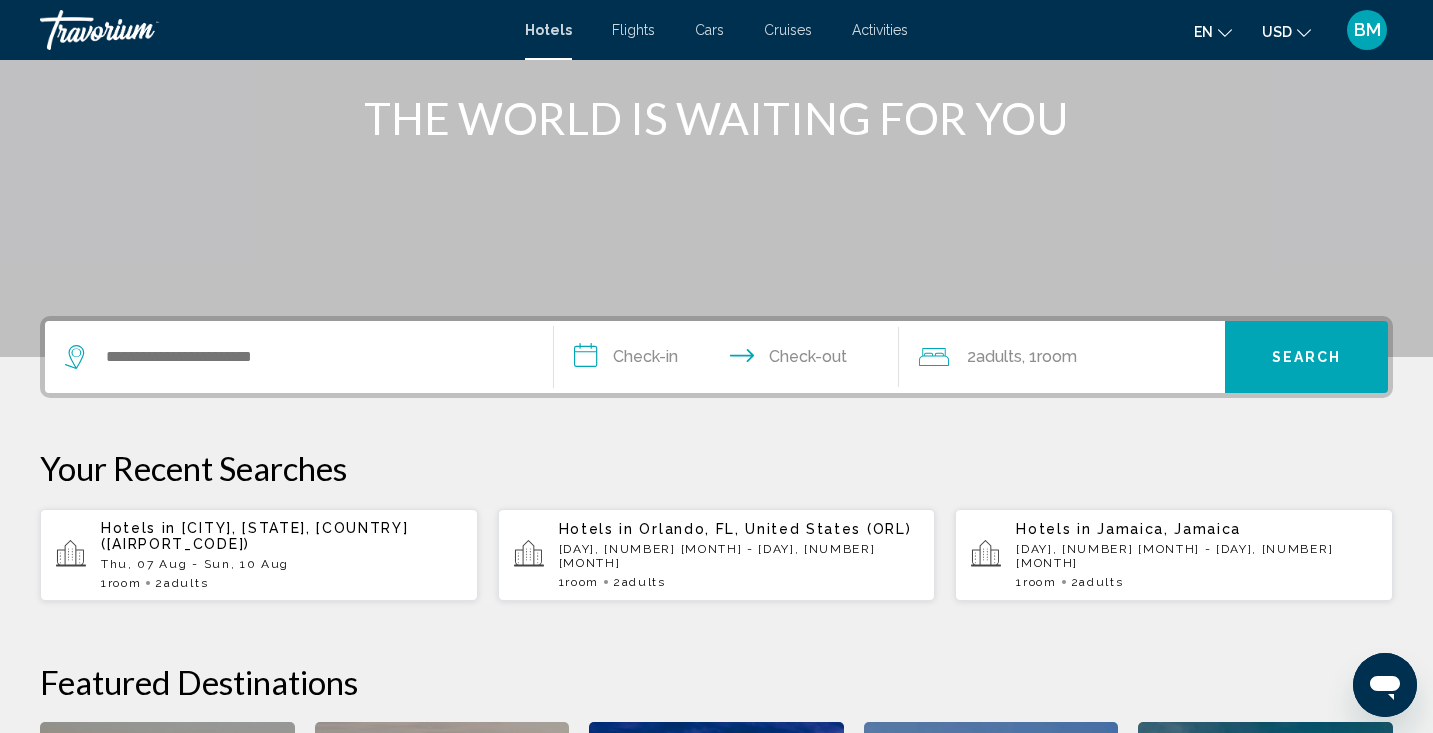 scroll, scrollTop: 255, scrollLeft: 0, axis: vertical 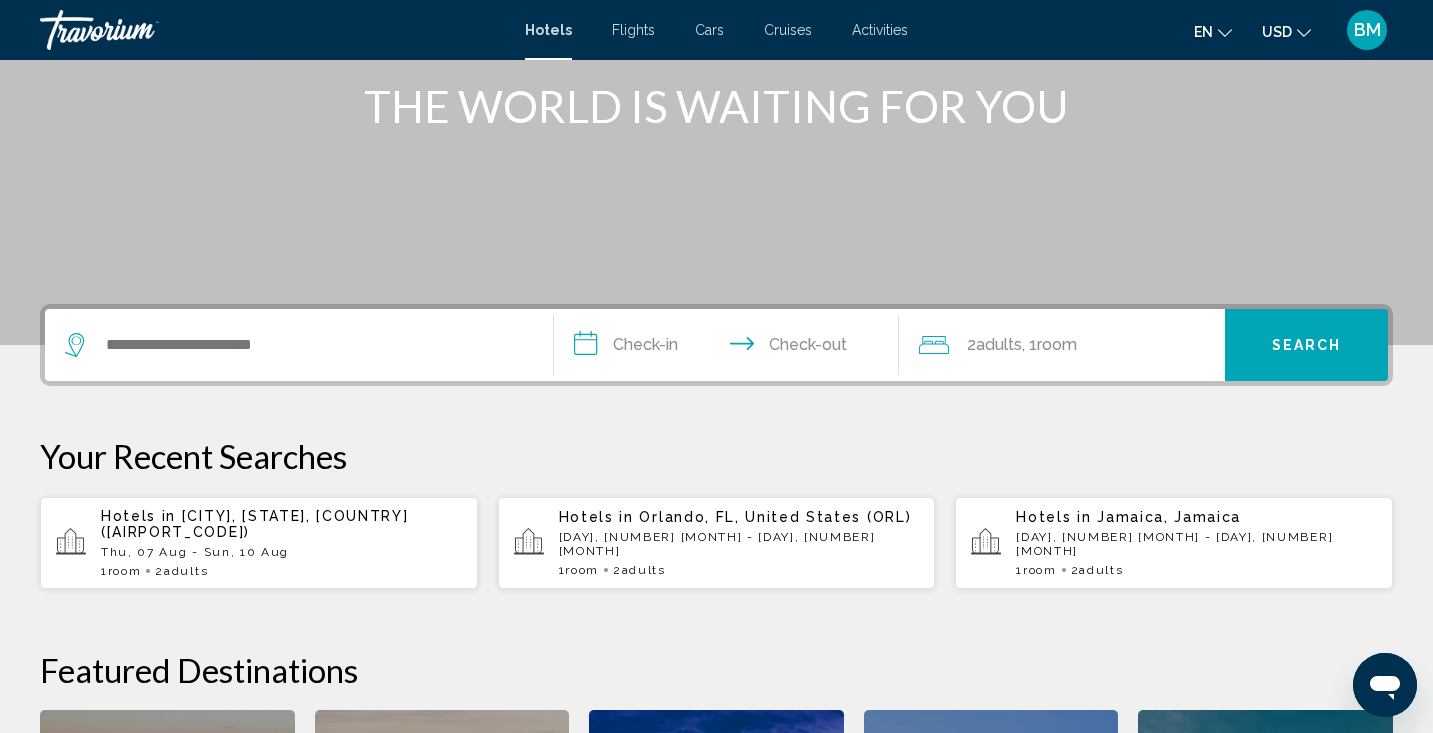 click on "Thu, 07 Aug - Sun, 10 Aug" at bounding box center [281, 552] 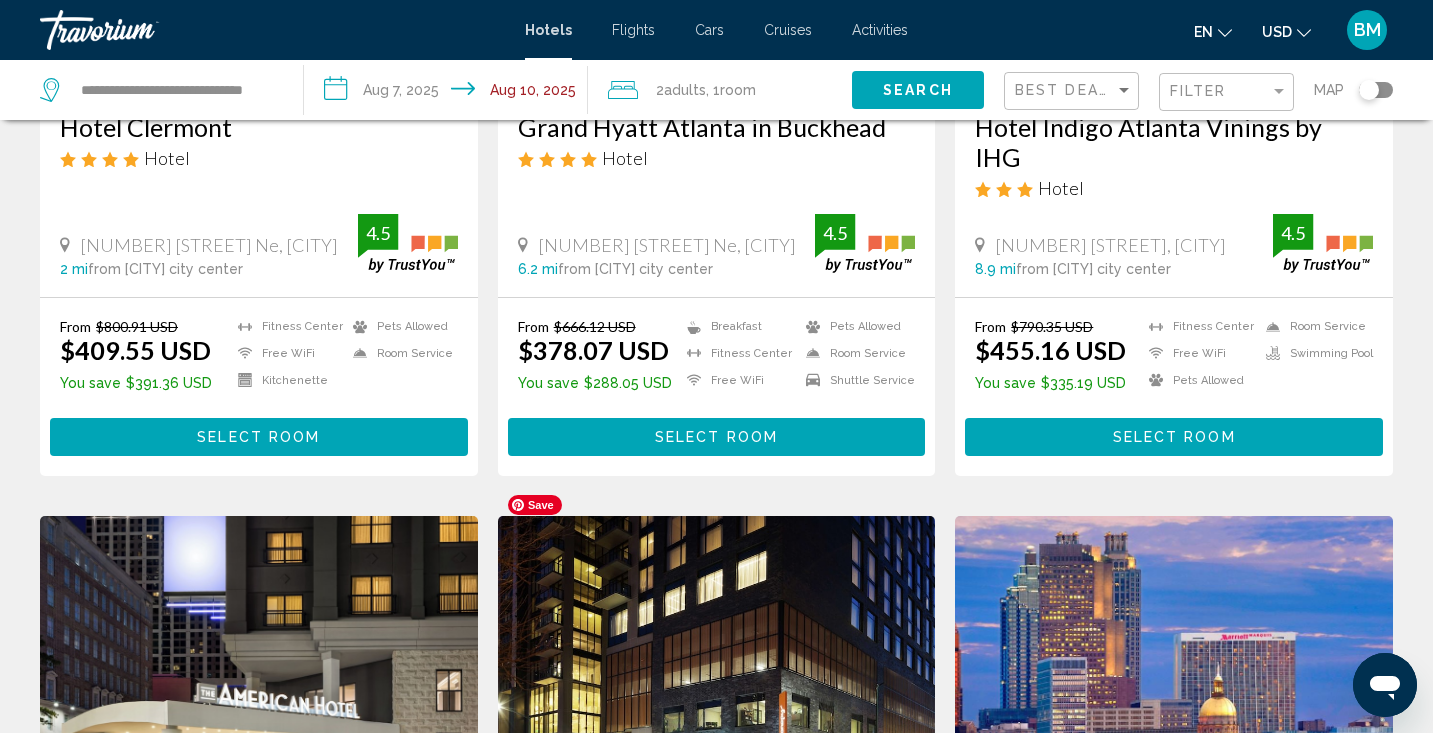 scroll, scrollTop: 0, scrollLeft: 0, axis: both 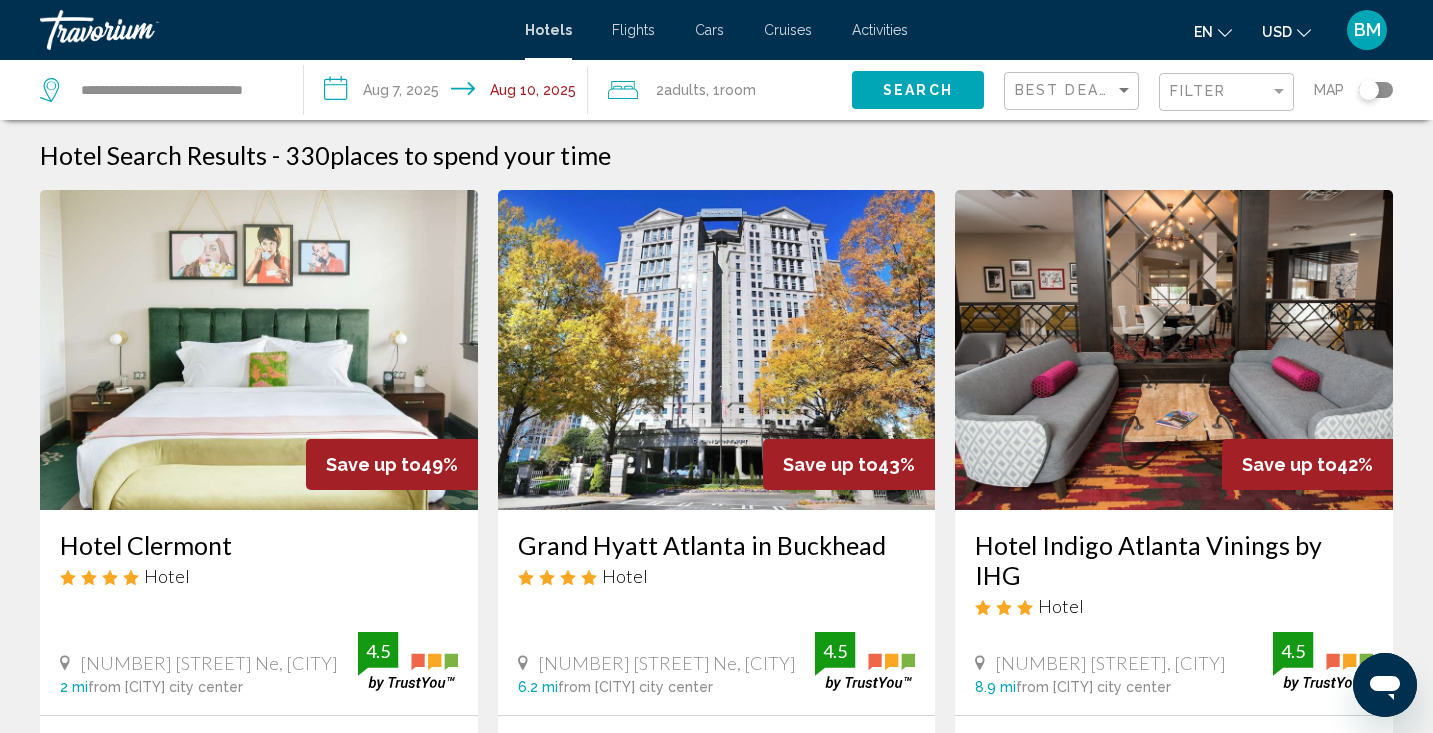 click on "Best Deals" 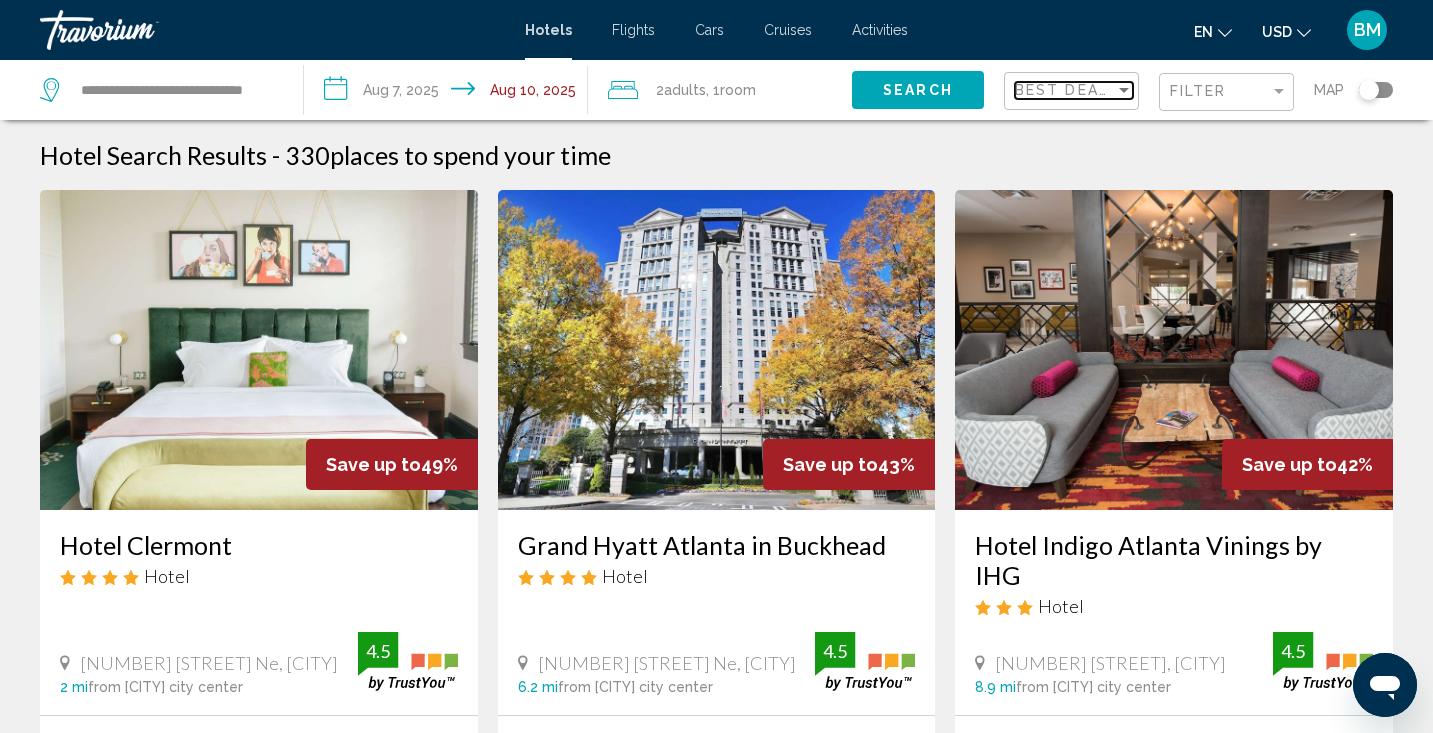 click at bounding box center [1124, 90] 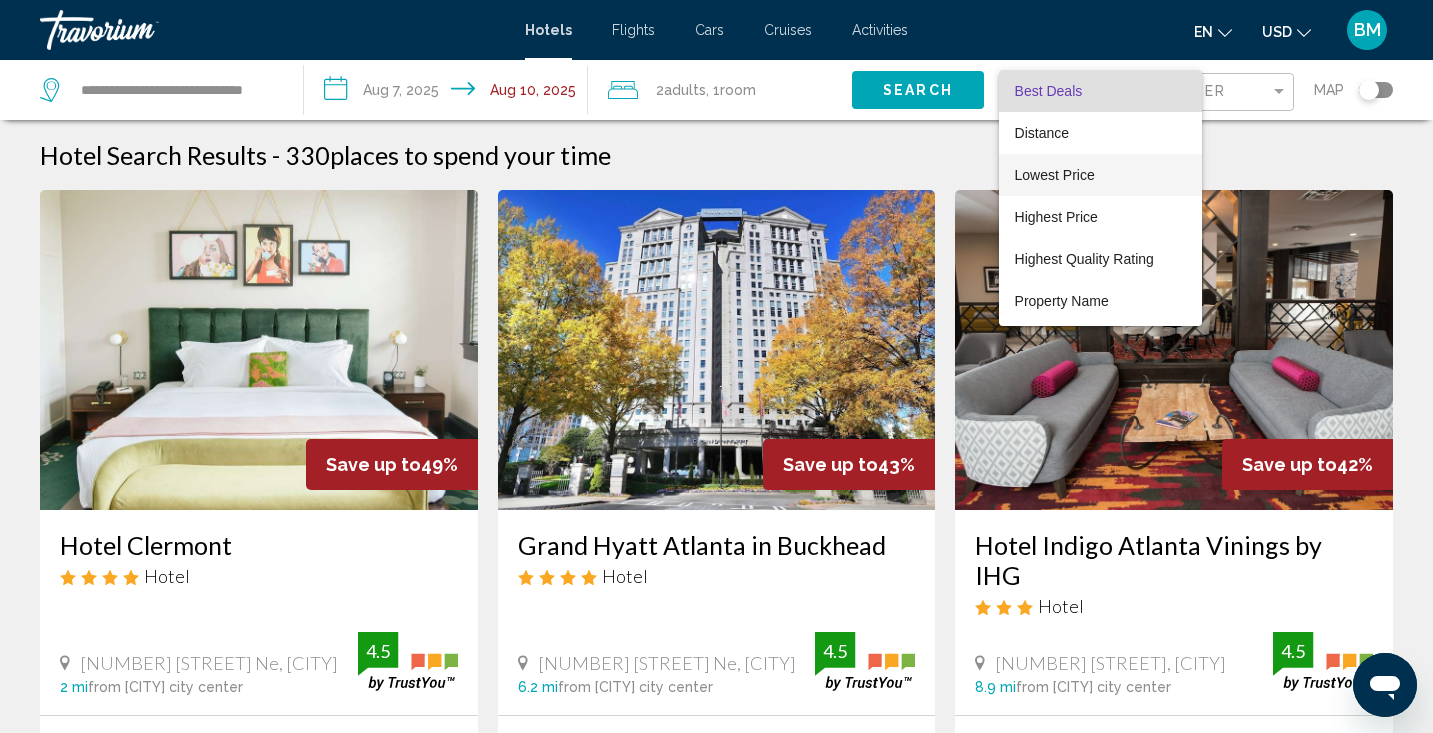 click on "Lowest Price" at bounding box center (1055, 175) 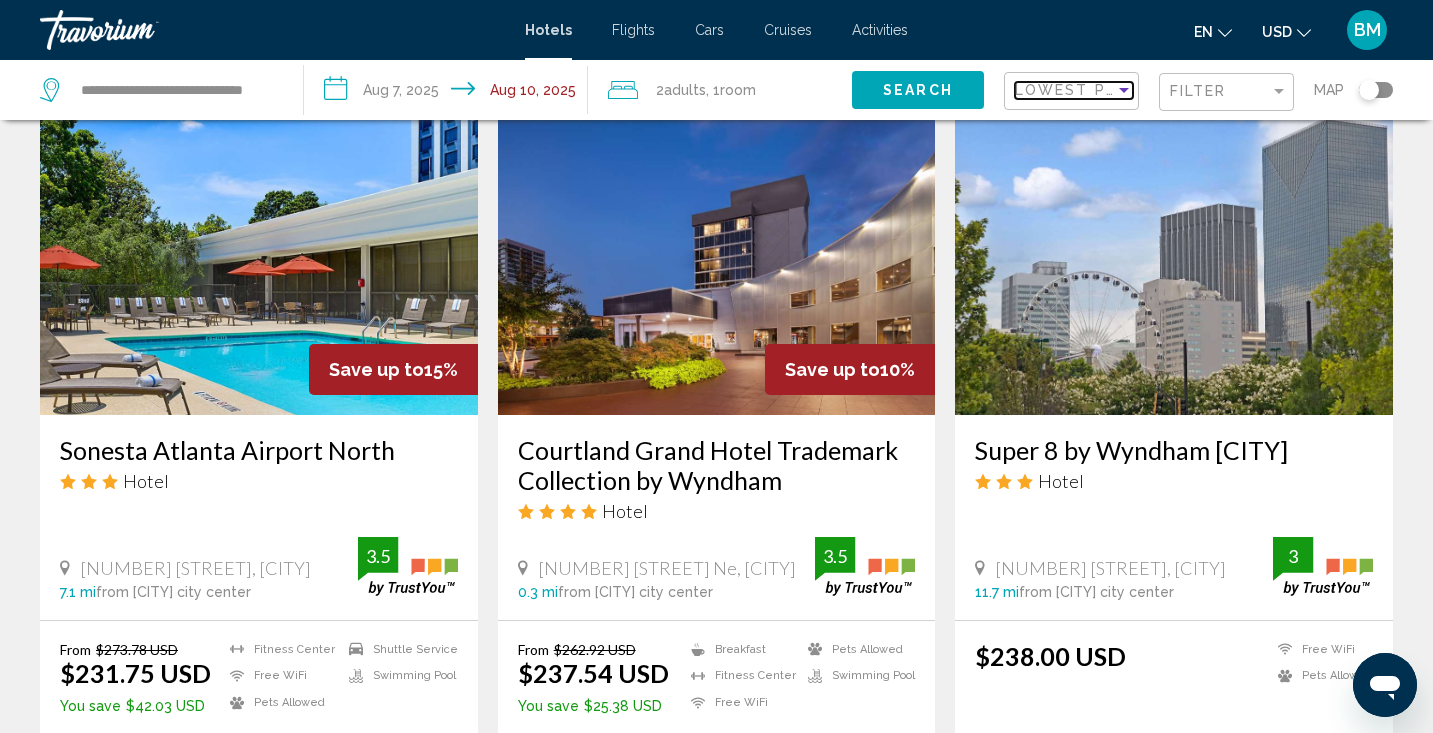 scroll, scrollTop: 1589, scrollLeft: 0, axis: vertical 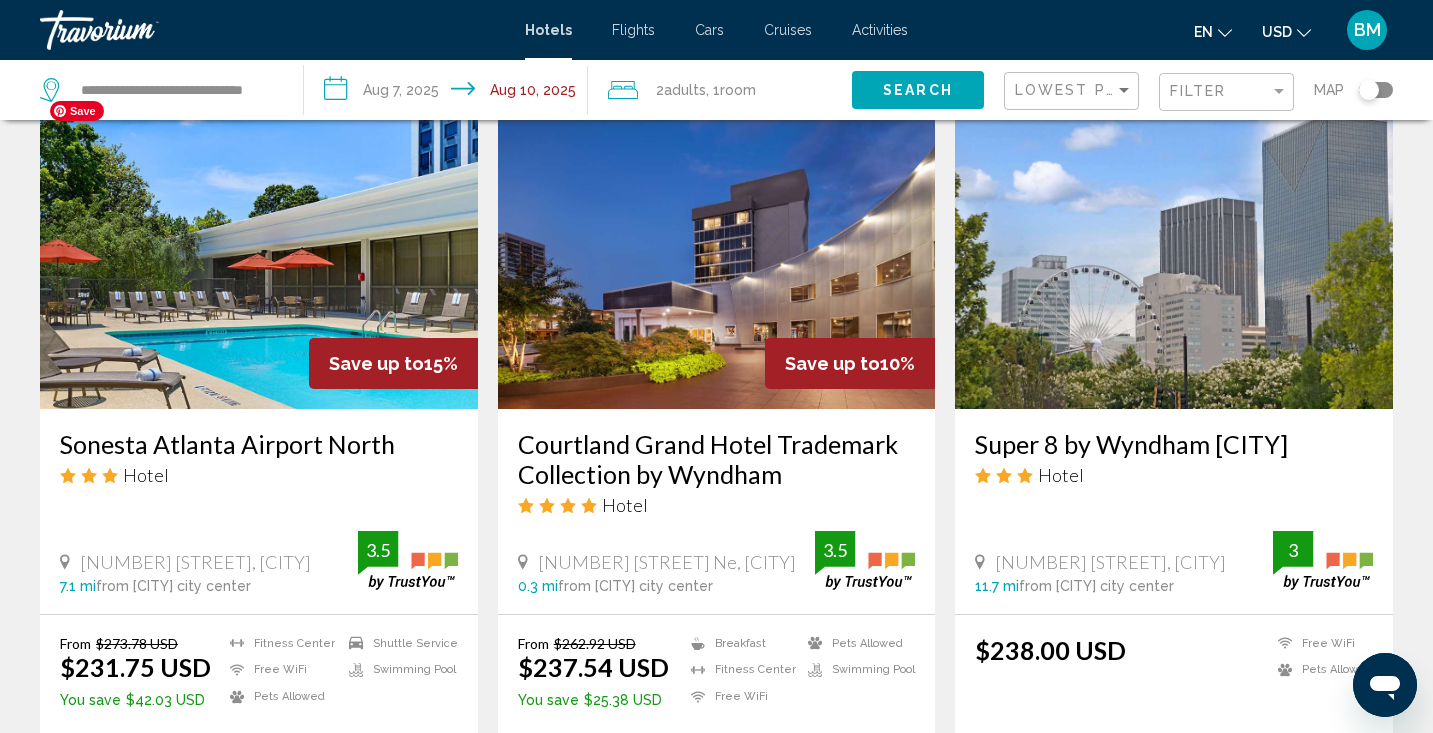 click at bounding box center (259, 249) 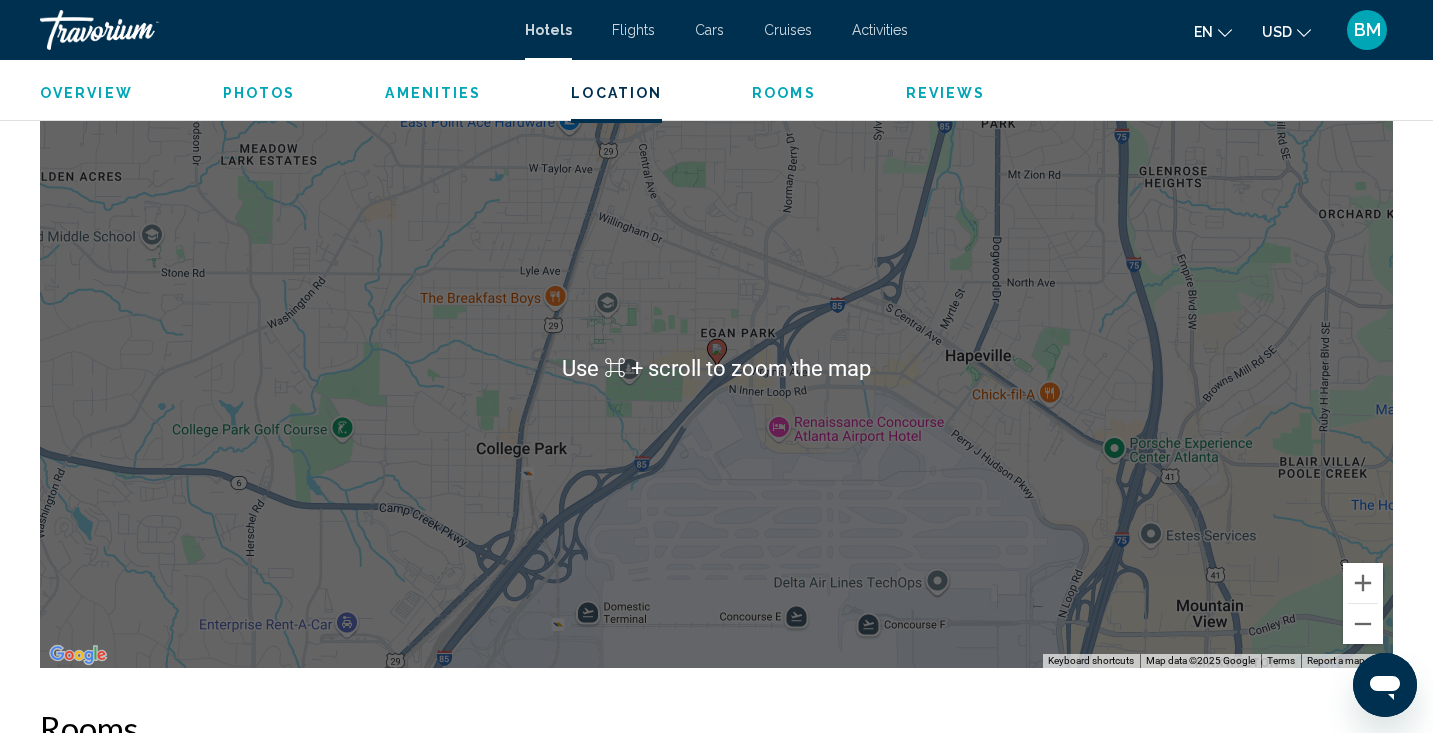 scroll, scrollTop: 1940, scrollLeft: 0, axis: vertical 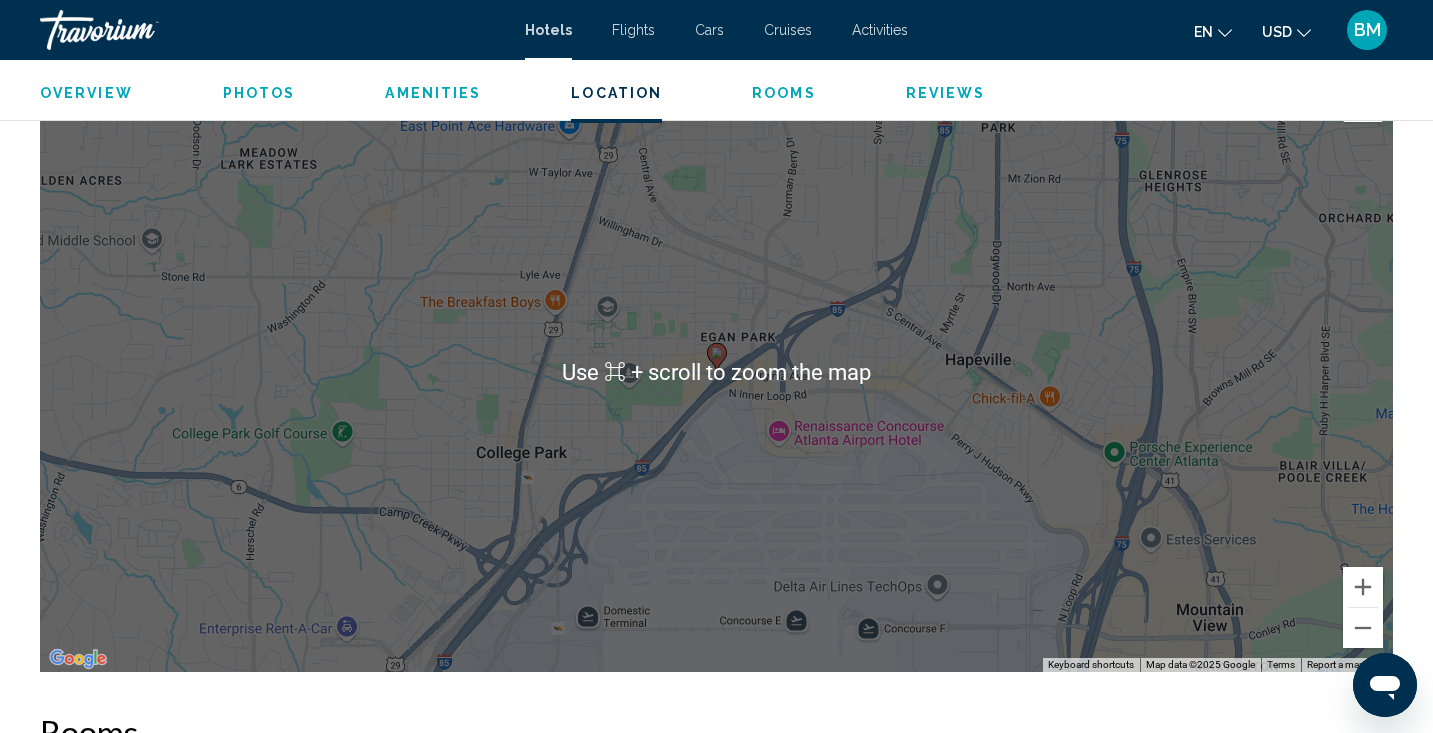 click 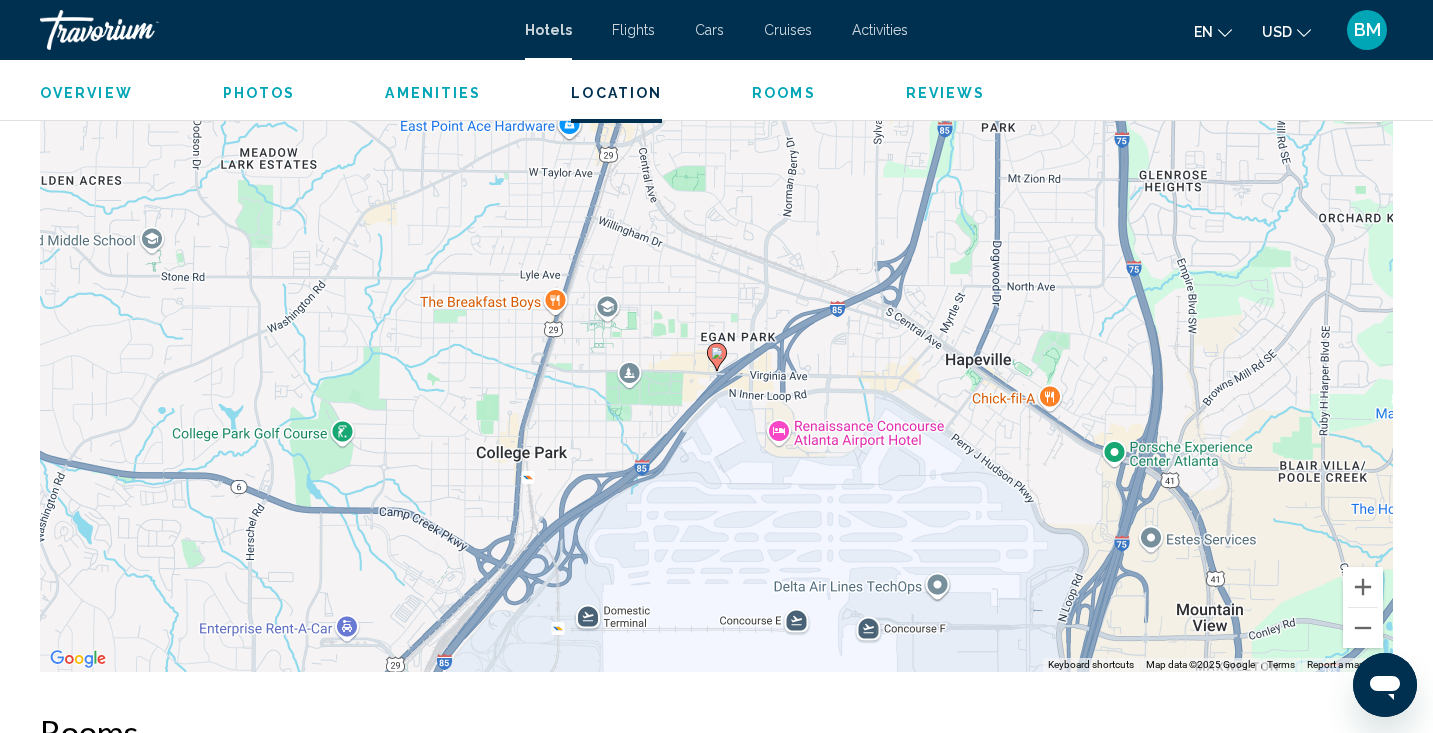 click 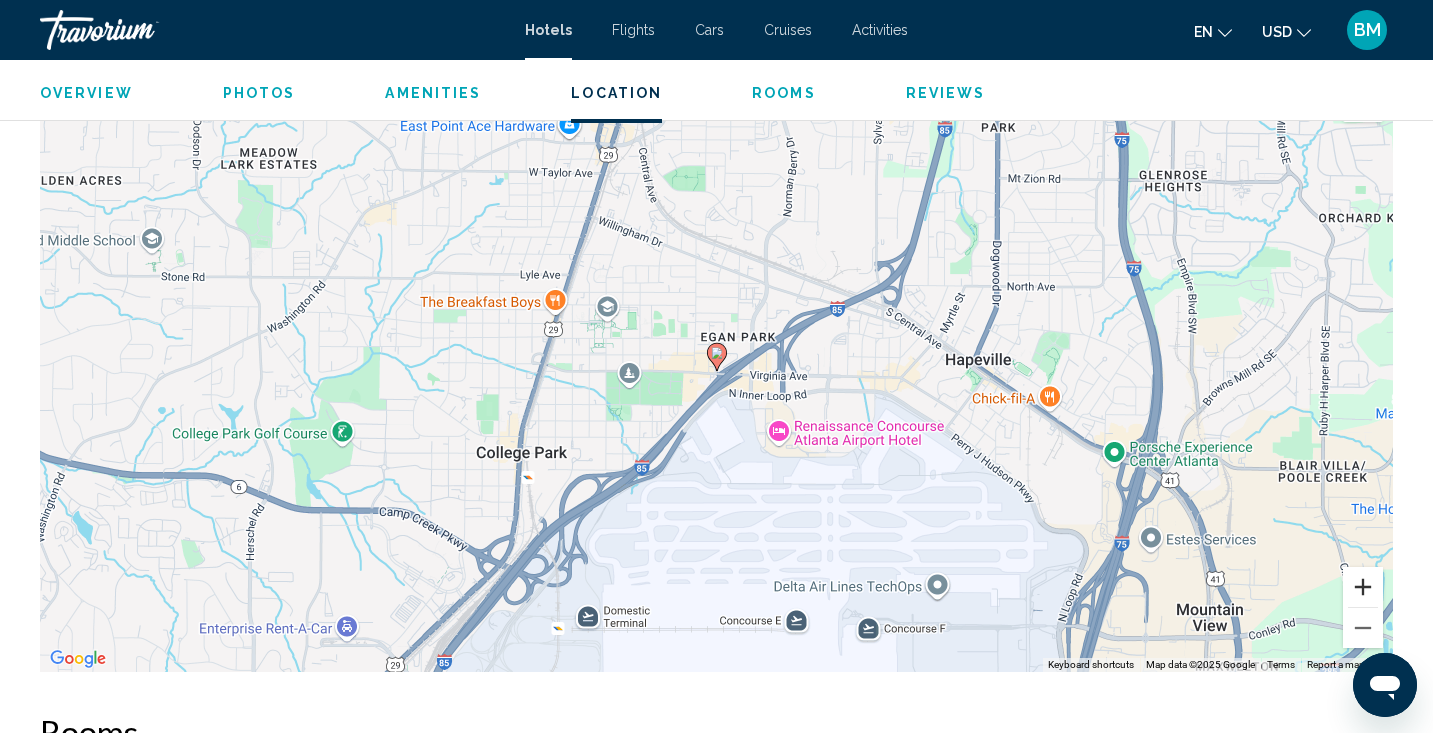 click at bounding box center (1363, 587) 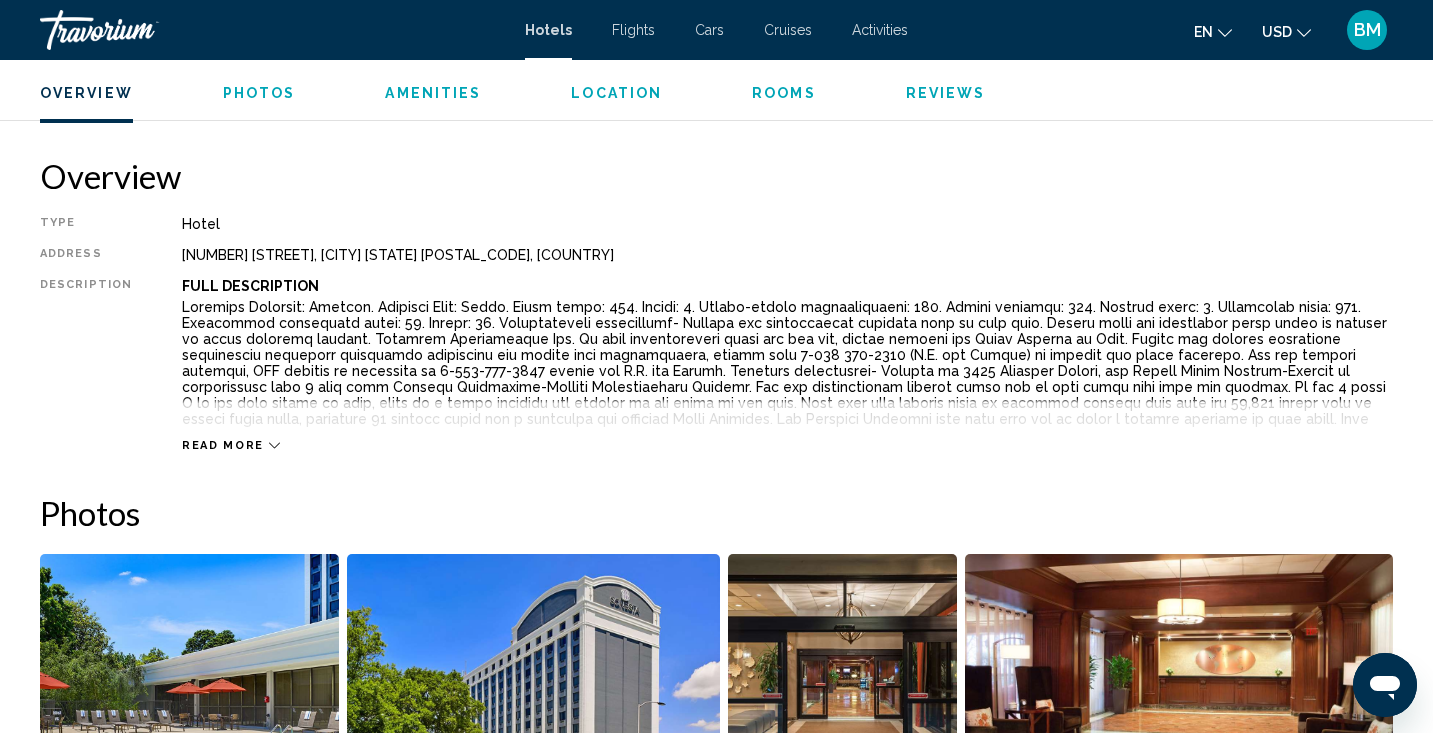 scroll, scrollTop: 585, scrollLeft: 0, axis: vertical 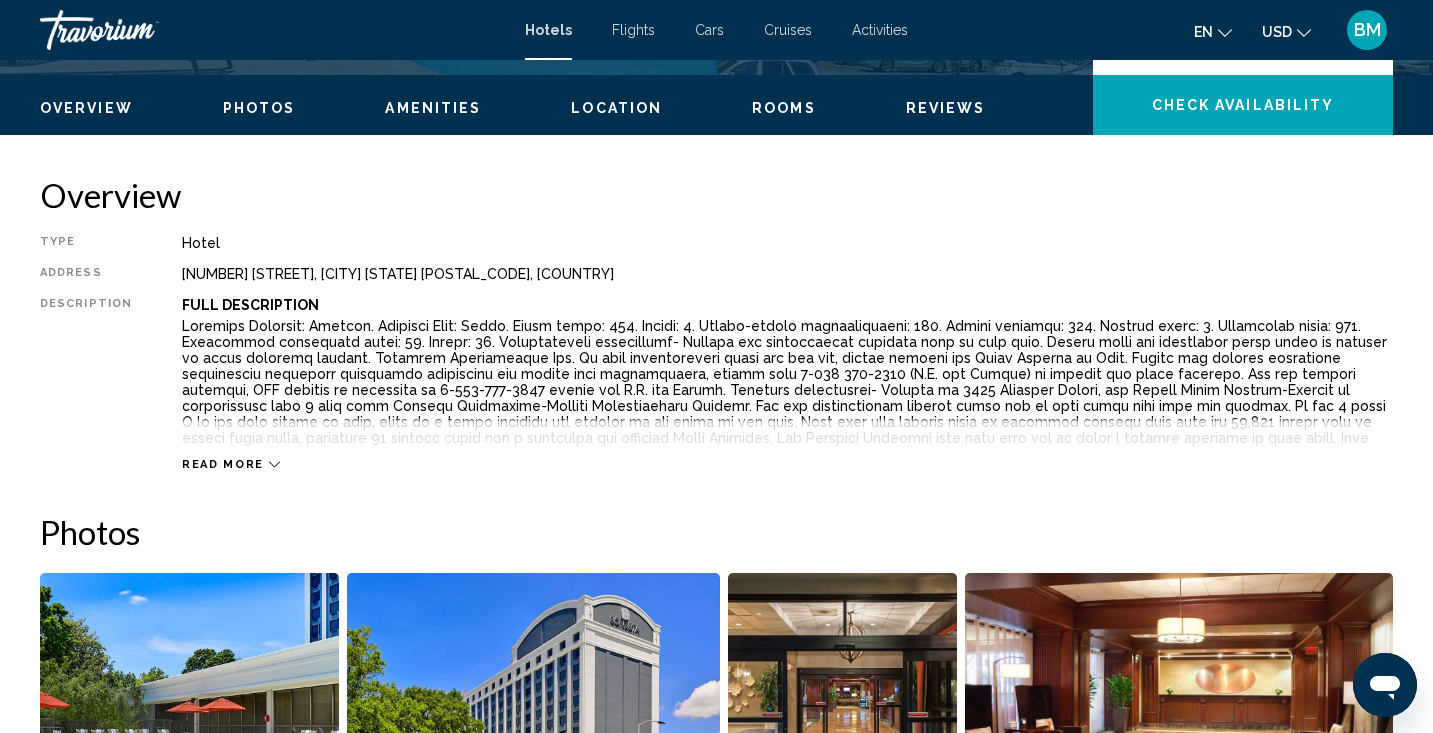 click on "Rooms" at bounding box center (784, 108) 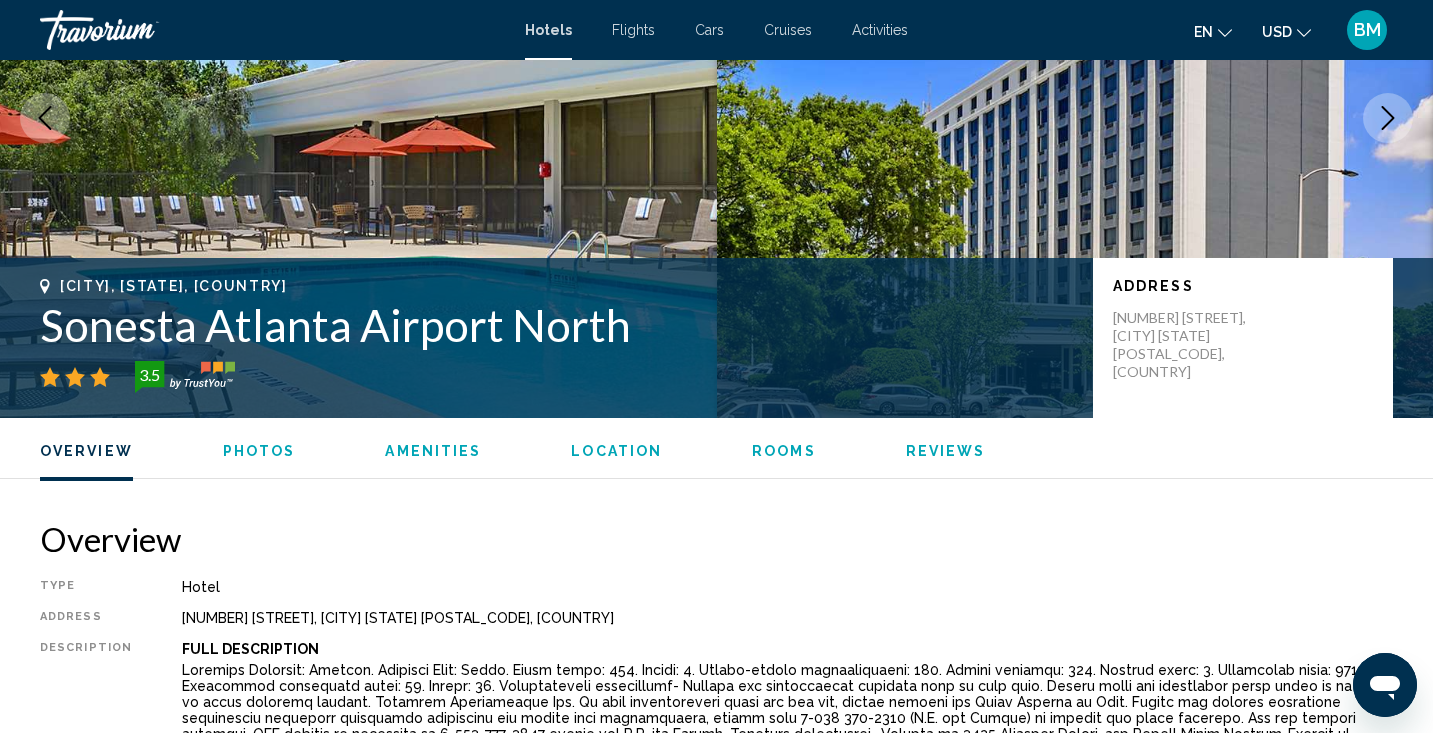scroll, scrollTop: 0, scrollLeft: 0, axis: both 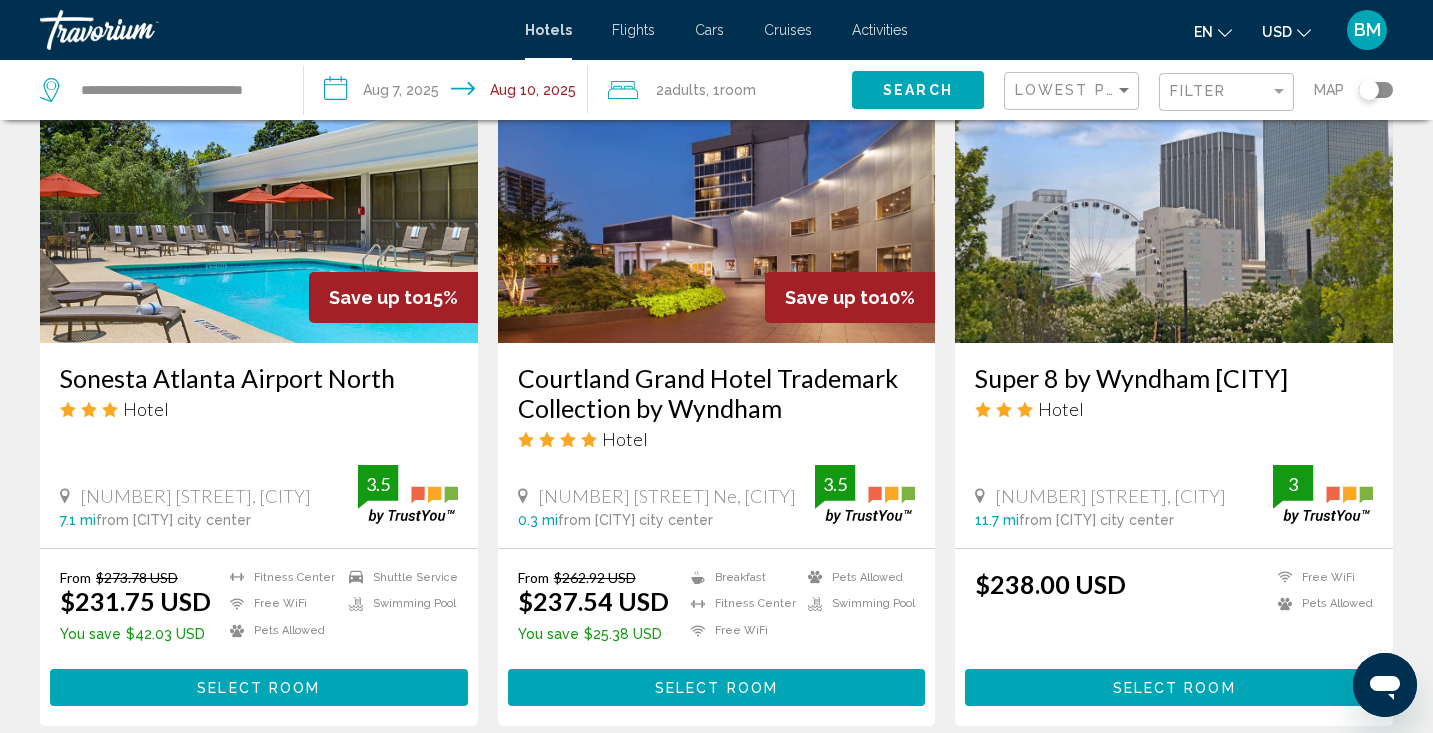 click on "Select Room" at bounding box center [258, 688] 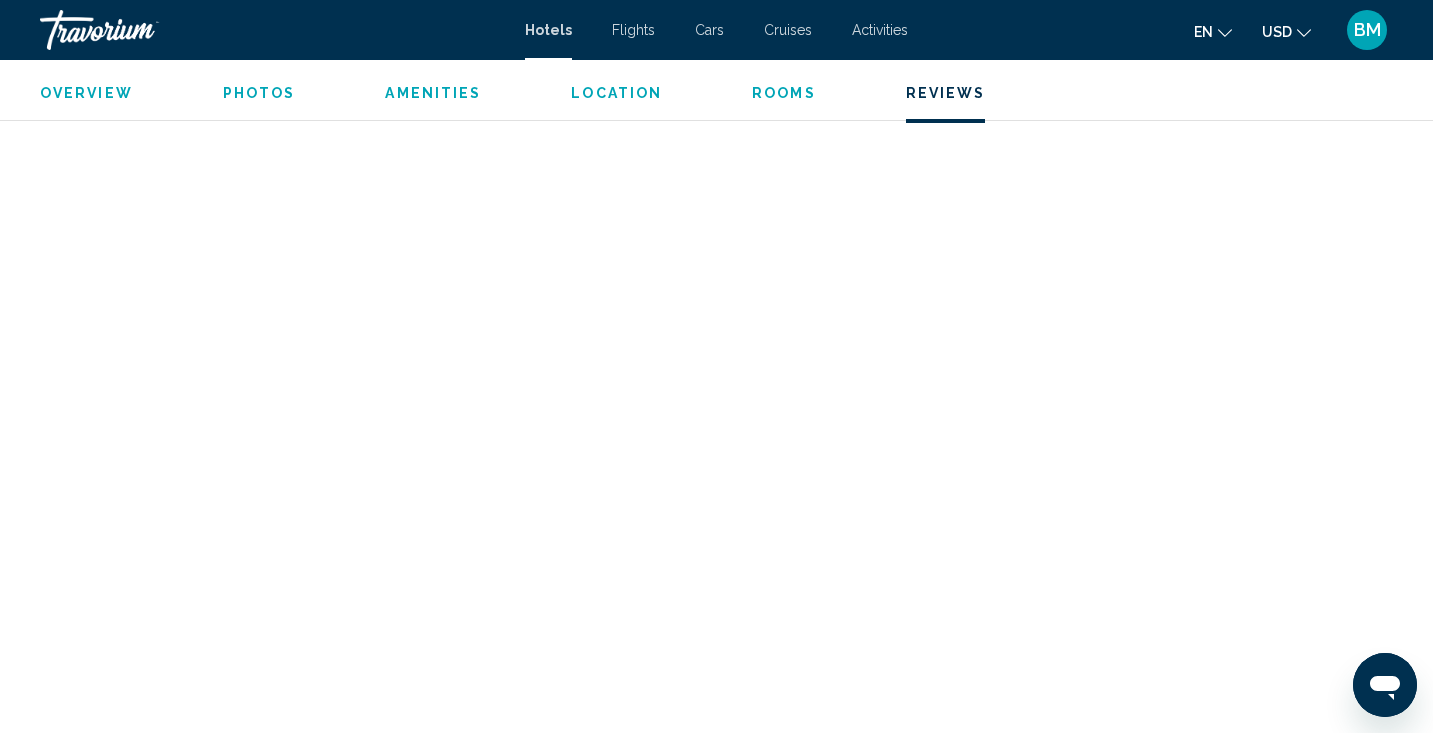 scroll, scrollTop: 6306, scrollLeft: 0, axis: vertical 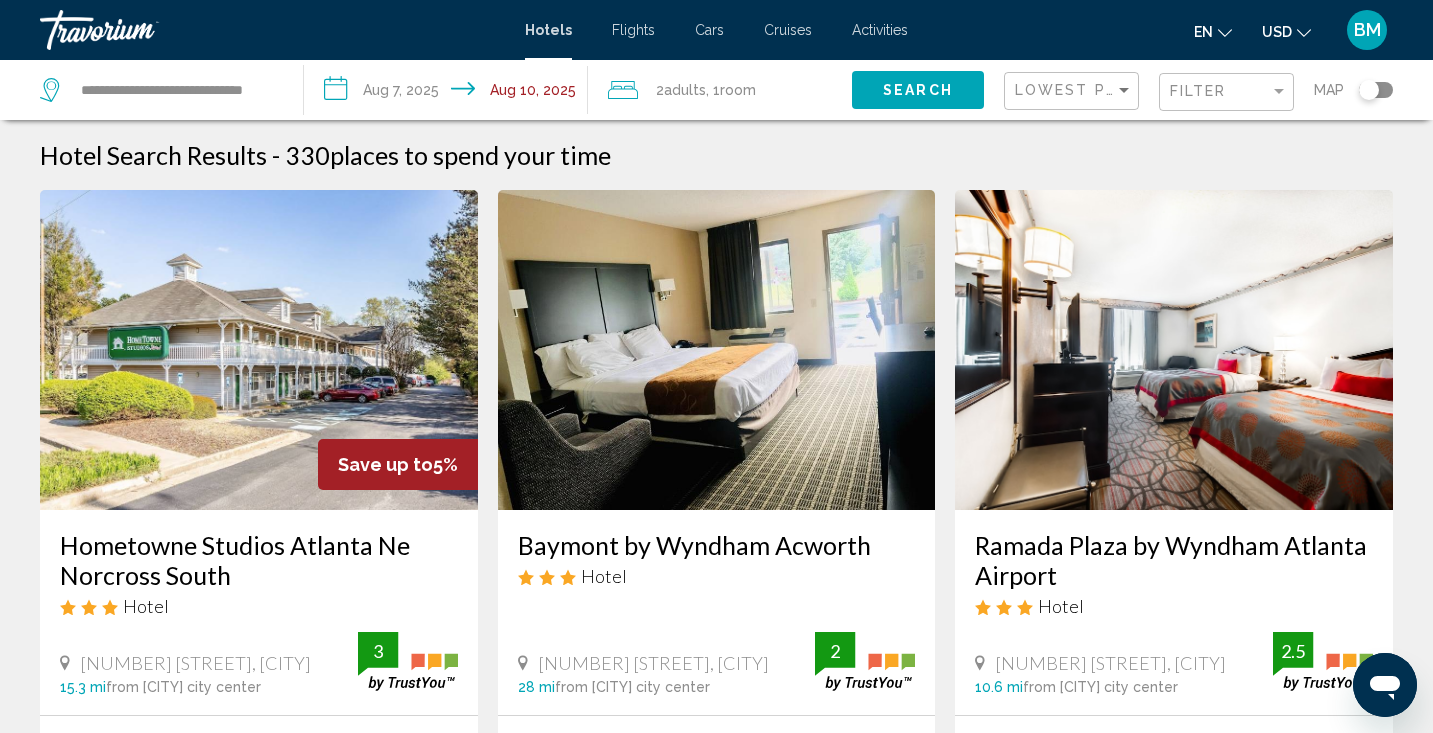 click on "Filter" 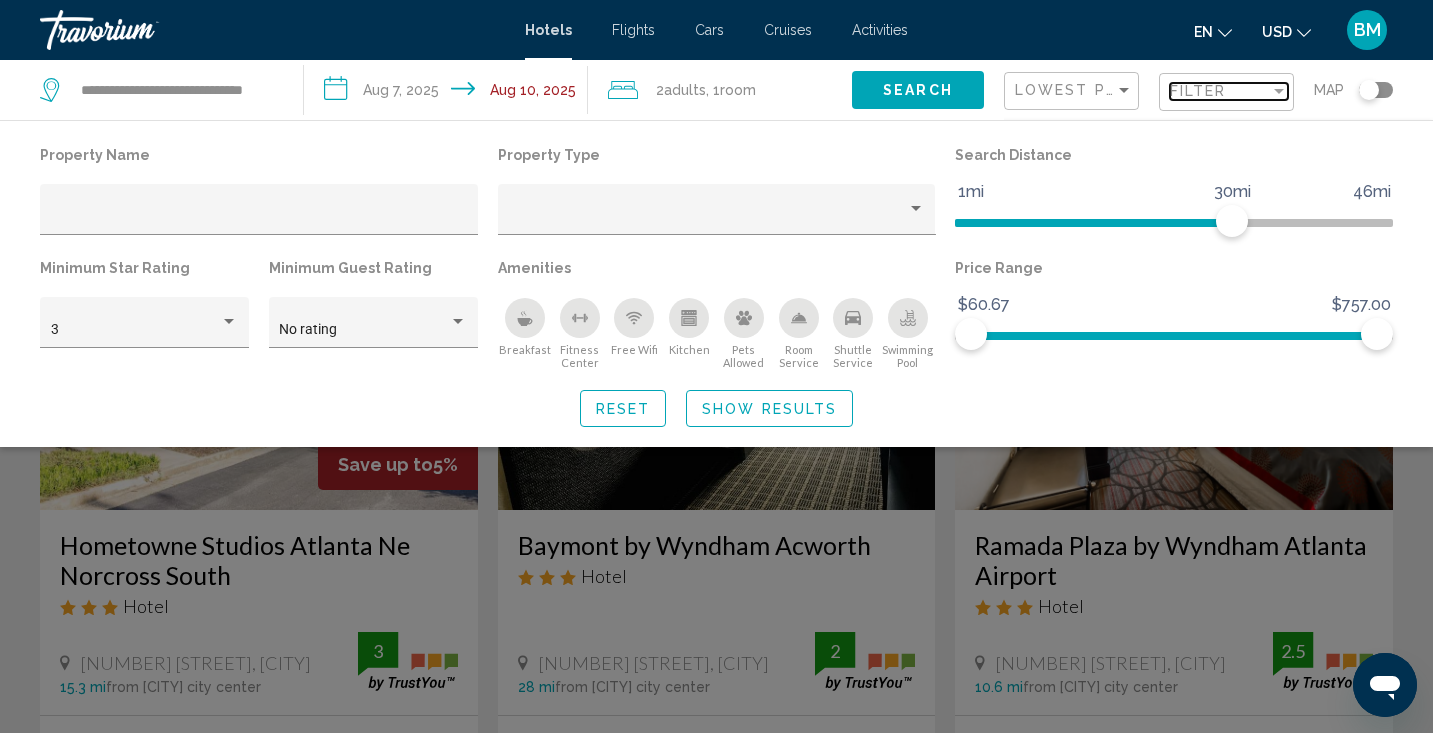 click at bounding box center (1279, 91) 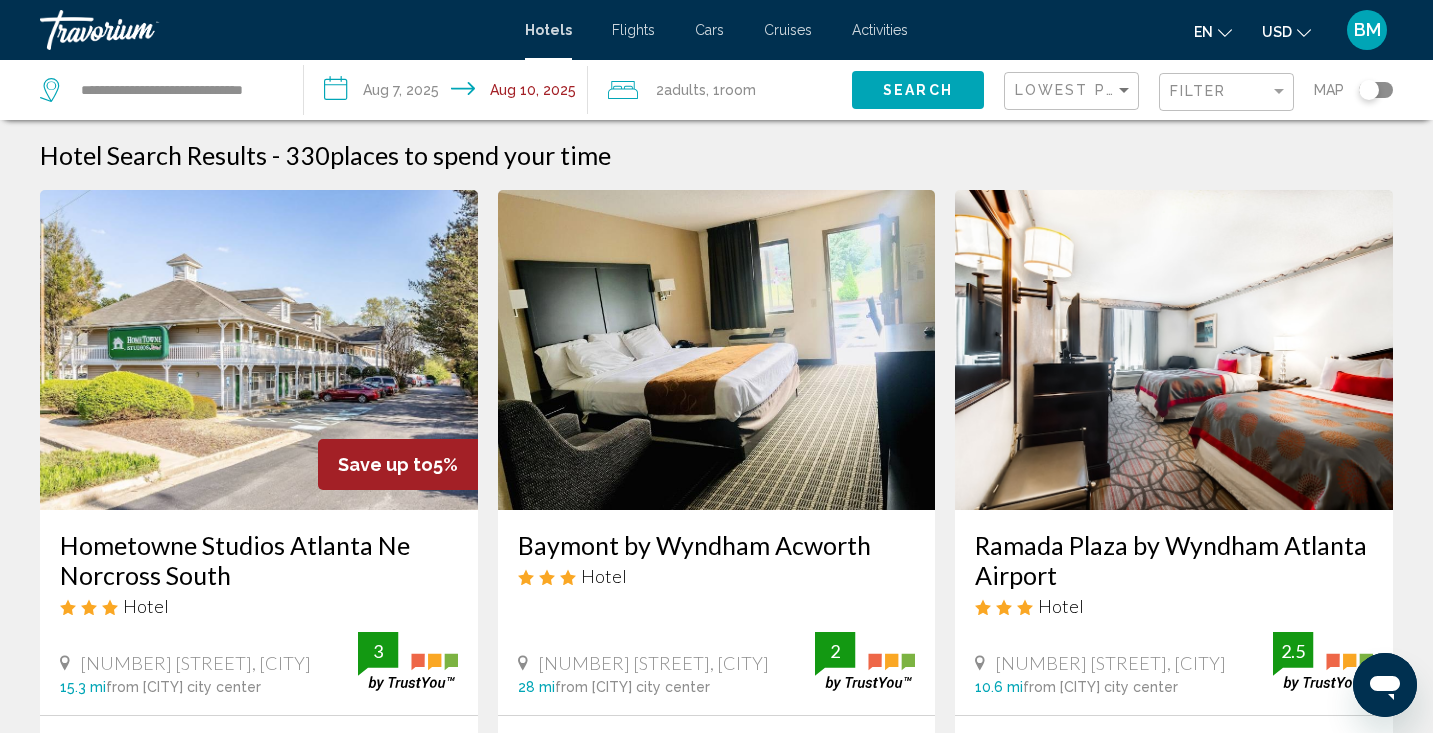 click on "**********" at bounding box center (716, 1622) 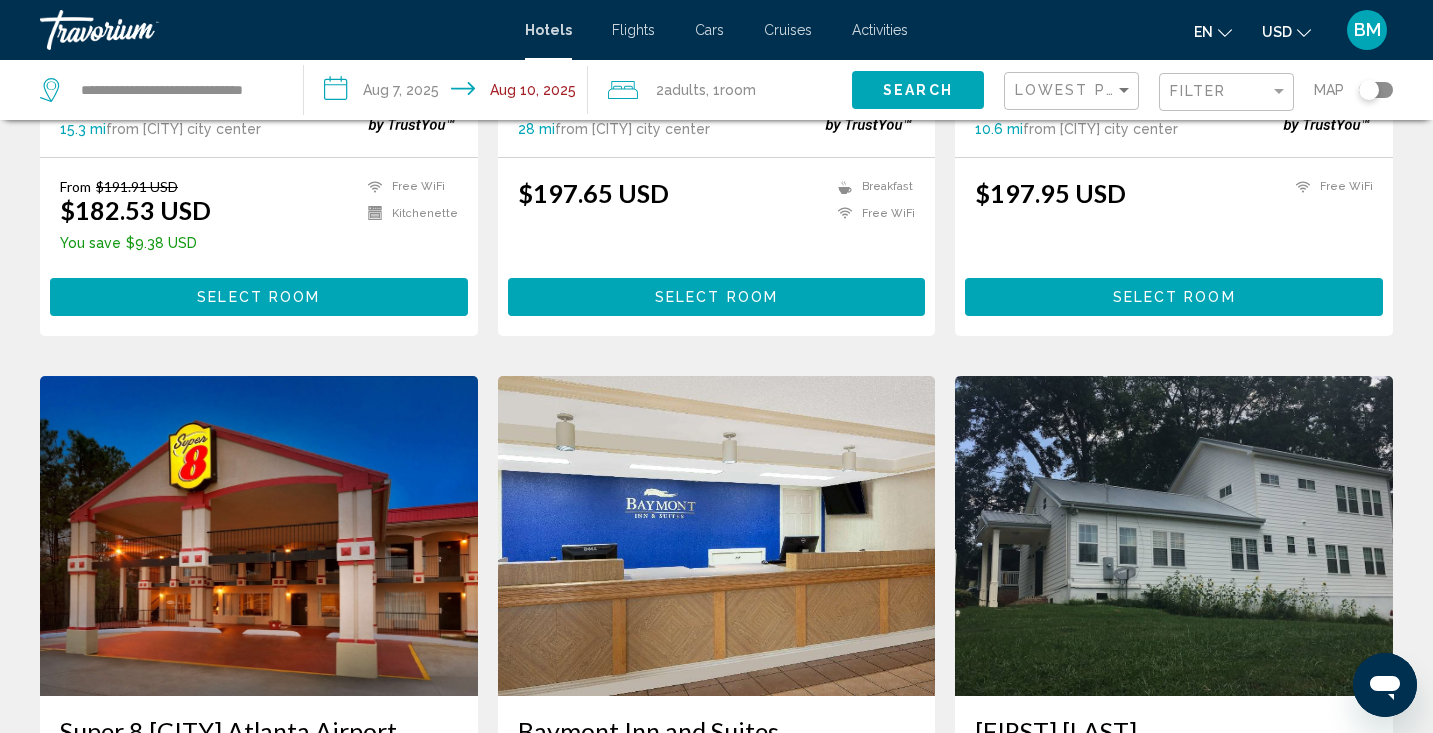 scroll, scrollTop: 349, scrollLeft: 0, axis: vertical 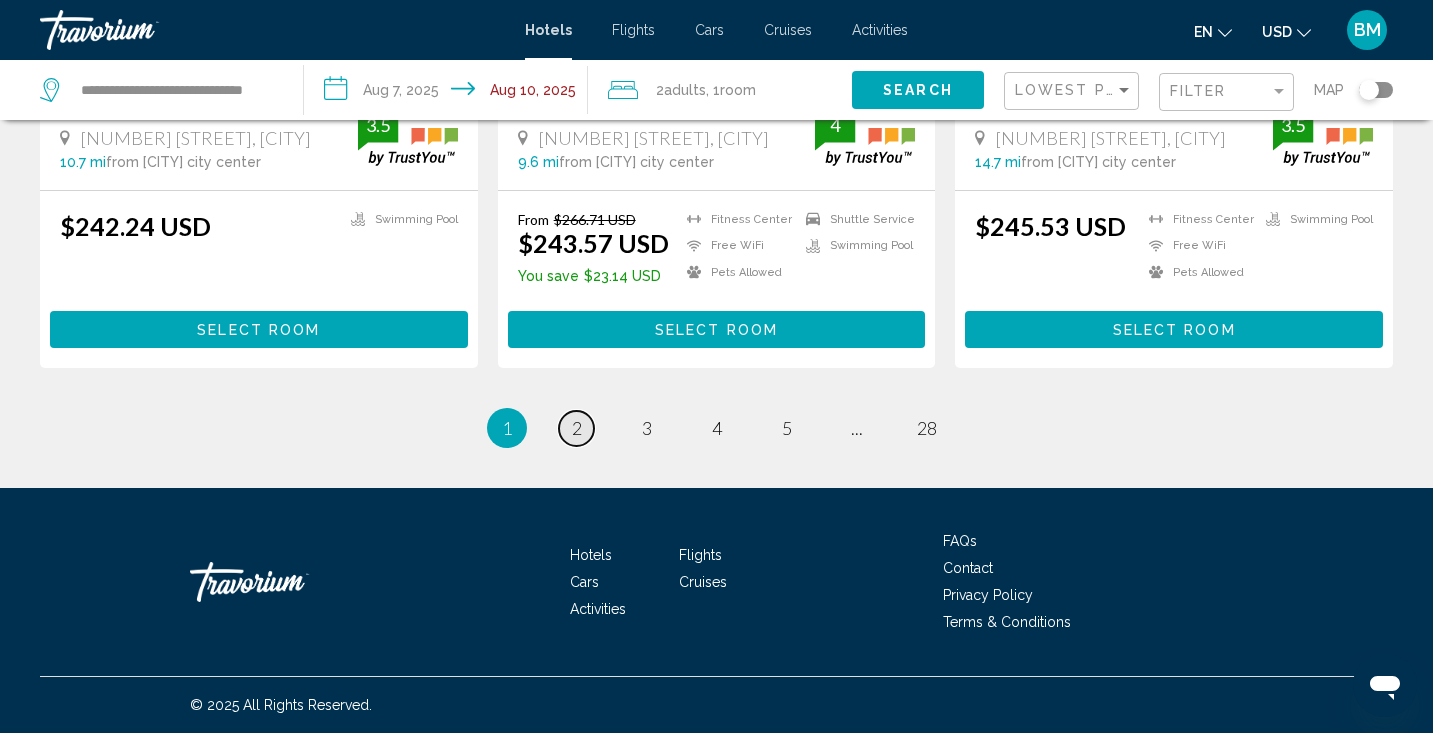 click on "page  2" at bounding box center (576, 428) 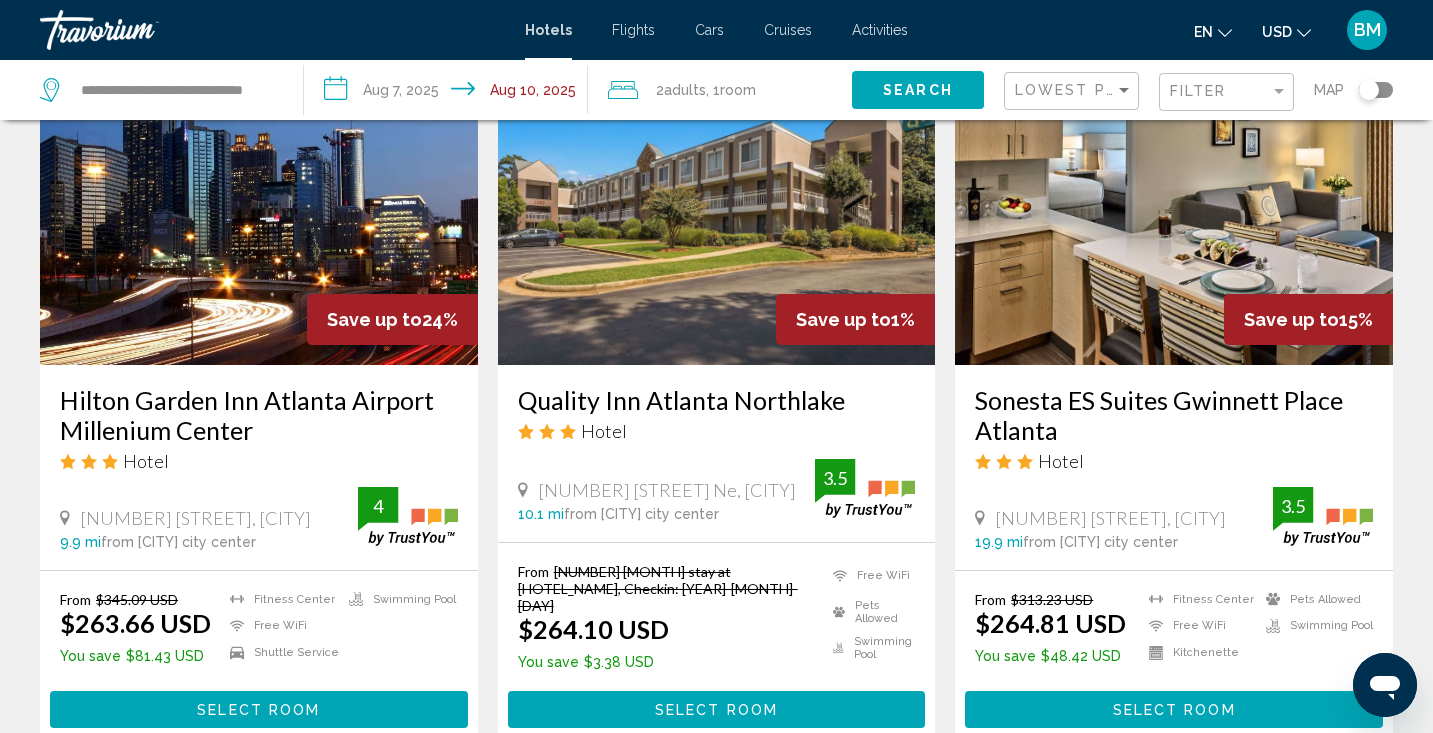scroll, scrollTop: 1604, scrollLeft: 0, axis: vertical 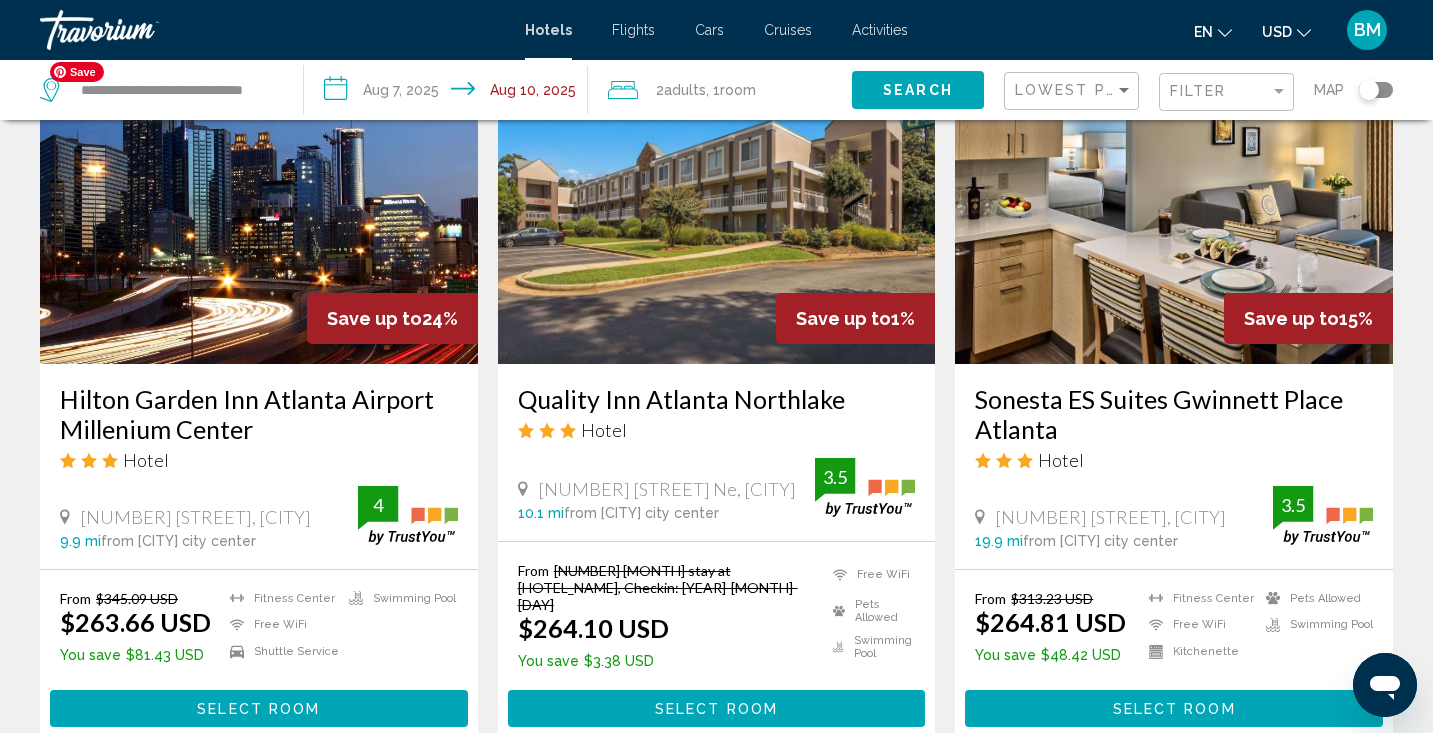 click at bounding box center [259, 204] 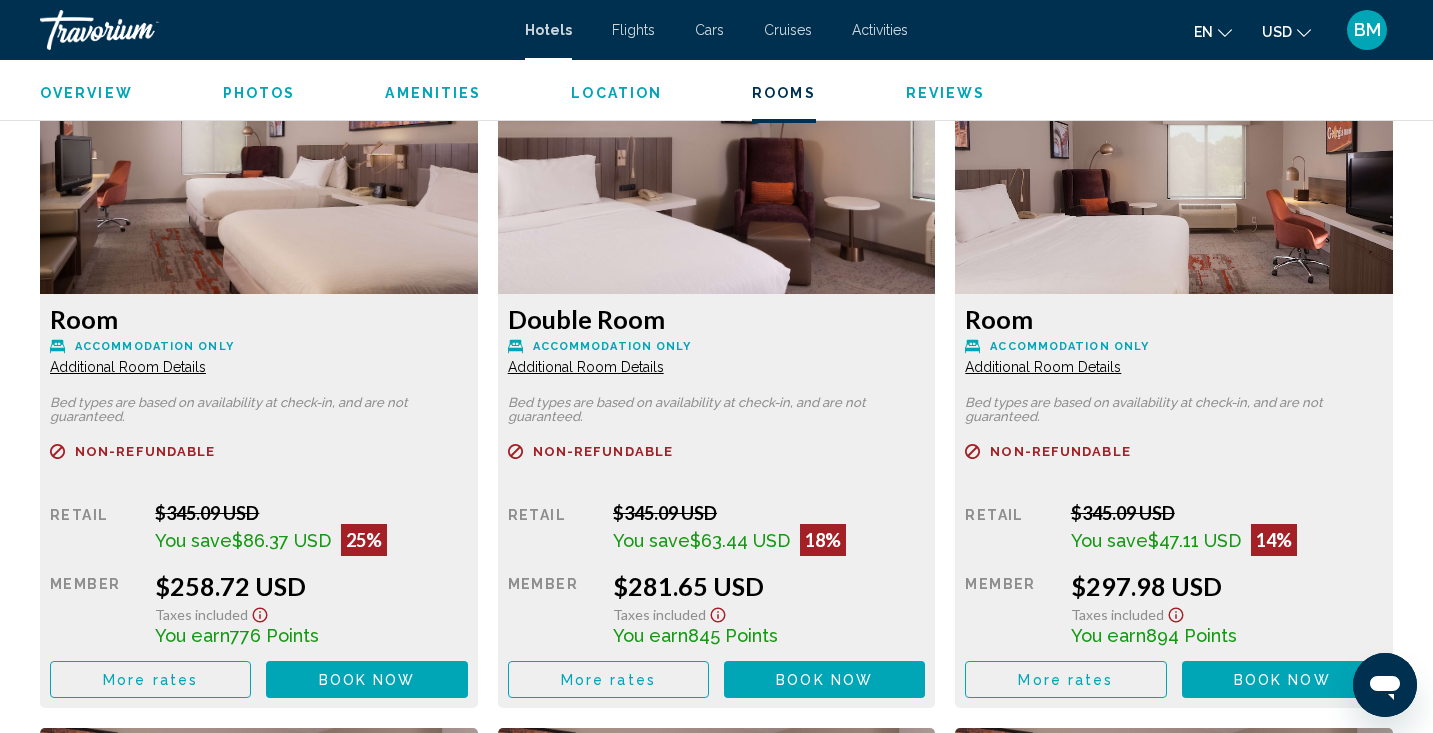 scroll, scrollTop: 2789, scrollLeft: 0, axis: vertical 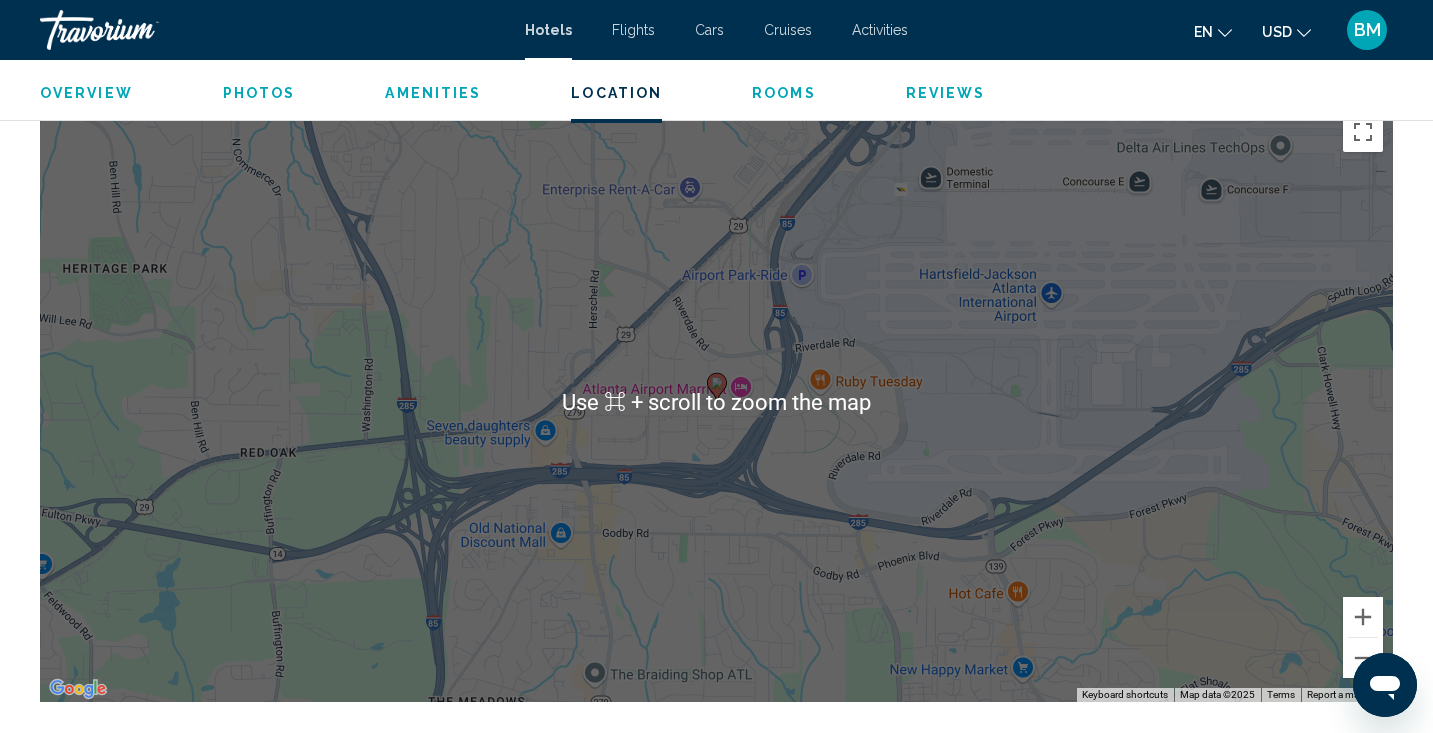 click on "To activate drag with keyboard, press Alt + Enter. Once in keyboard drag state, use the arrow keys to move the marker. To complete the drag, press the Enter key. To cancel, press Escape." at bounding box center [716, 402] 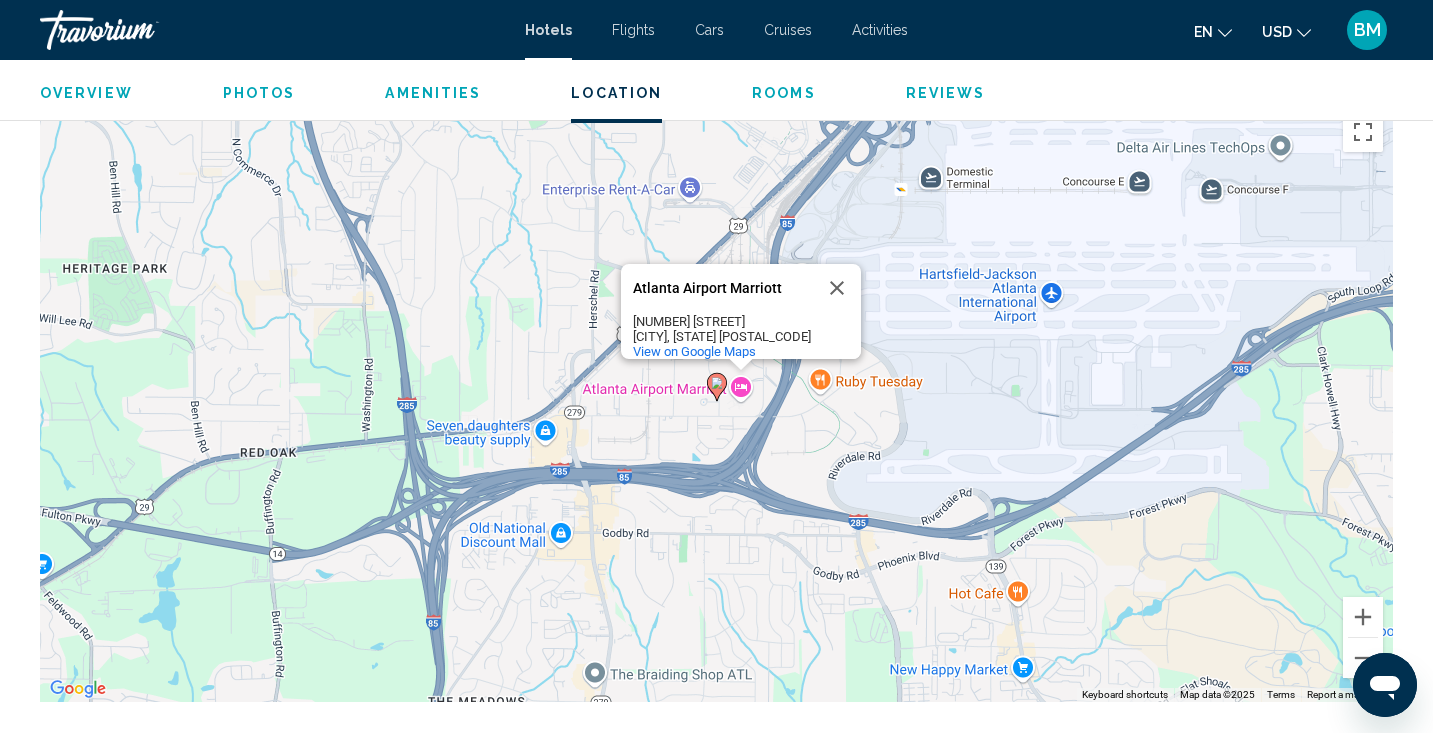click on "To activate drag with keyboard, press Alt + Enter. Once in keyboard drag state, use the arrow keys to move the marker. To complete the drag, press the Enter key. To cancel, press Escape.     Atlanta Airport Marriott                     Atlanta Airport Marriott                 [NUMBER] [STREET] [CITY], [STATE] [POSTAL_CODE]              View on Google Maps" at bounding box center (716, 402) 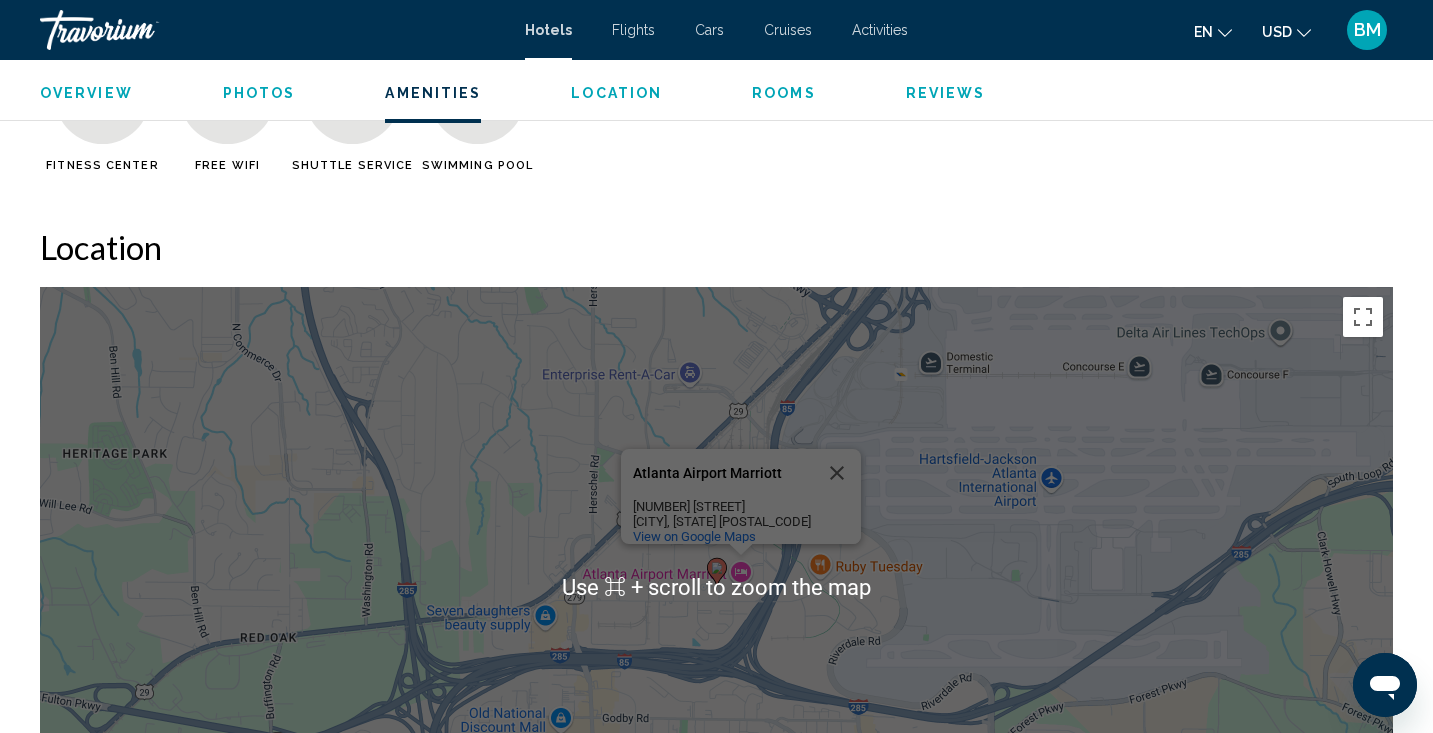 scroll, scrollTop: 1687, scrollLeft: 0, axis: vertical 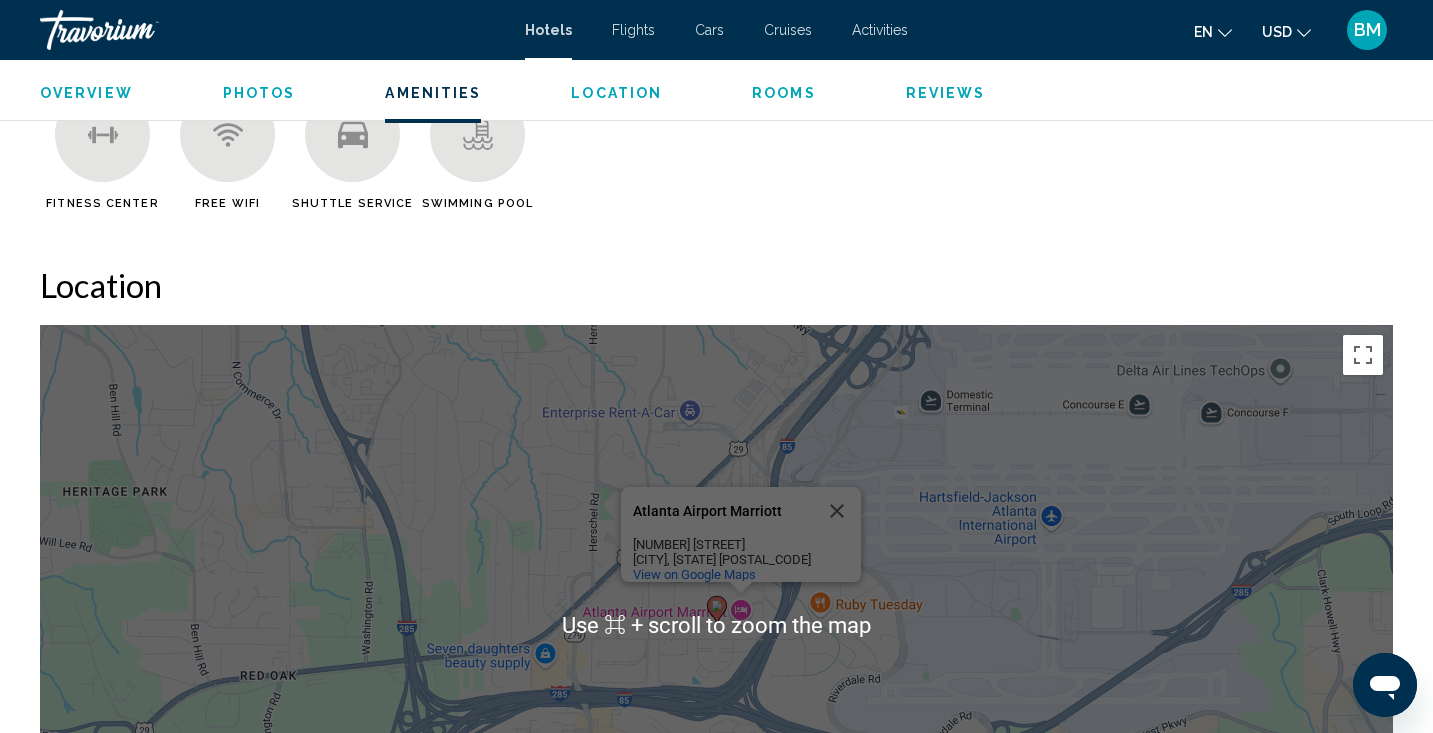 click on "To activate drag with keyboard, press Alt + Enter. Once in keyboard drag state, use the arrow keys to move the marker. To complete the drag, press the Enter key. To cancel, press Escape.     Atlanta Airport Marriott                     Atlanta Airport Marriott                 [NUMBER] [STREET] [CITY], [STATE] [POSTAL_CODE]              View on Google Maps" at bounding box center [716, 625] 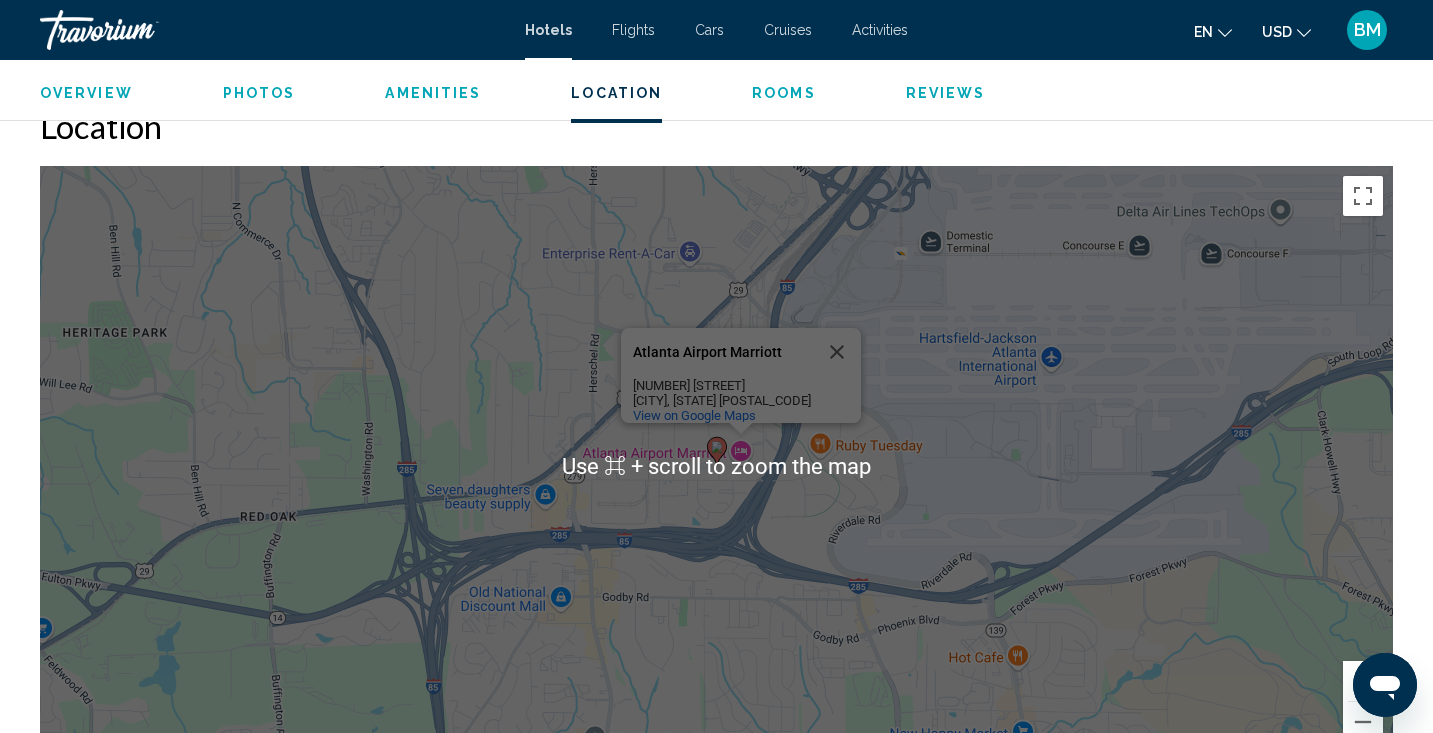 scroll, scrollTop: 1862, scrollLeft: 0, axis: vertical 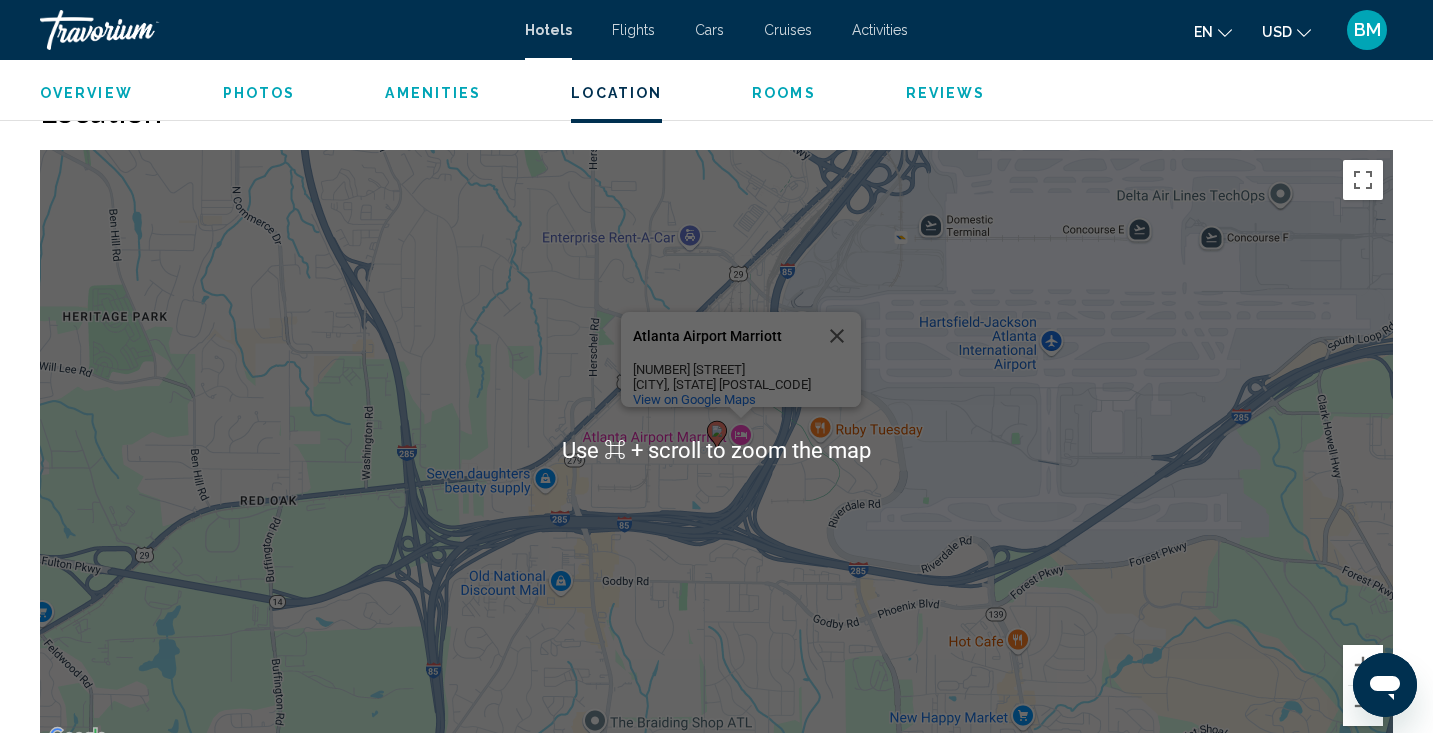 click on "To activate drag with keyboard, press Alt + Enter. Once in keyboard drag state, use the arrow keys to move the marker. To complete the drag, press the Enter key. To cancel, press Escape.     Atlanta Airport Marriott                     Atlanta Airport Marriott                 [NUMBER] [STREET] [CITY], [STATE] [POSTAL_CODE]              View on Google Maps" at bounding box center (716, 450) 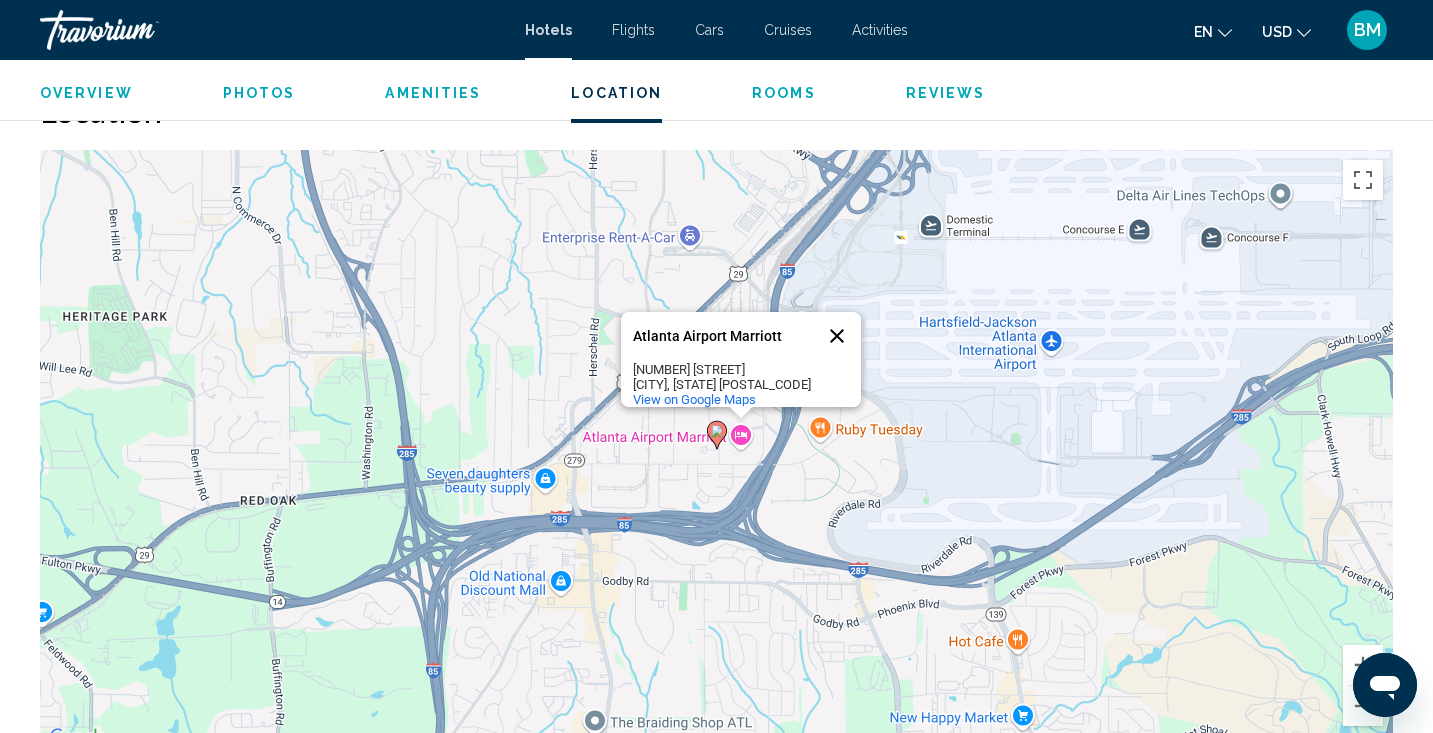click at bounding box center (837, 336) 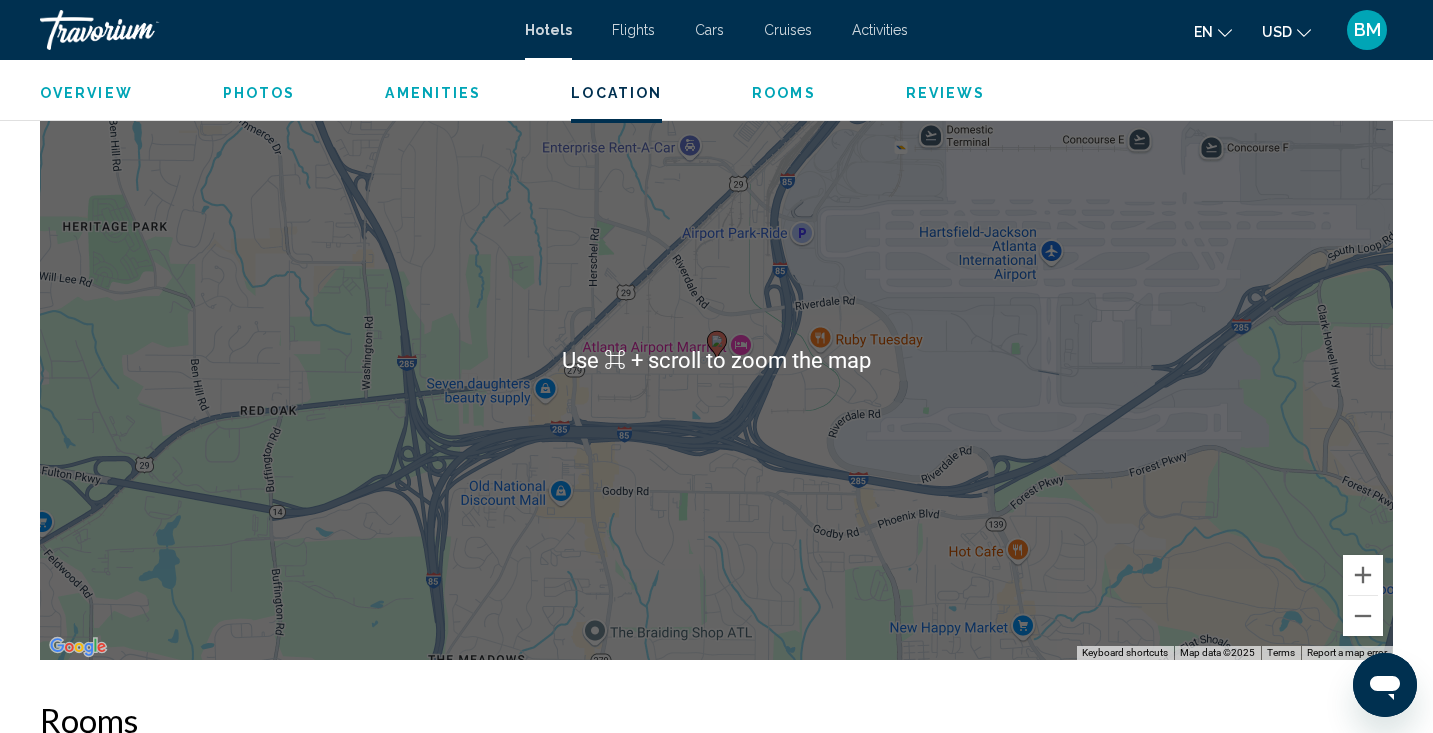 scroll, scrollTop: 1955, scrollLeft: 0, axis: vertical 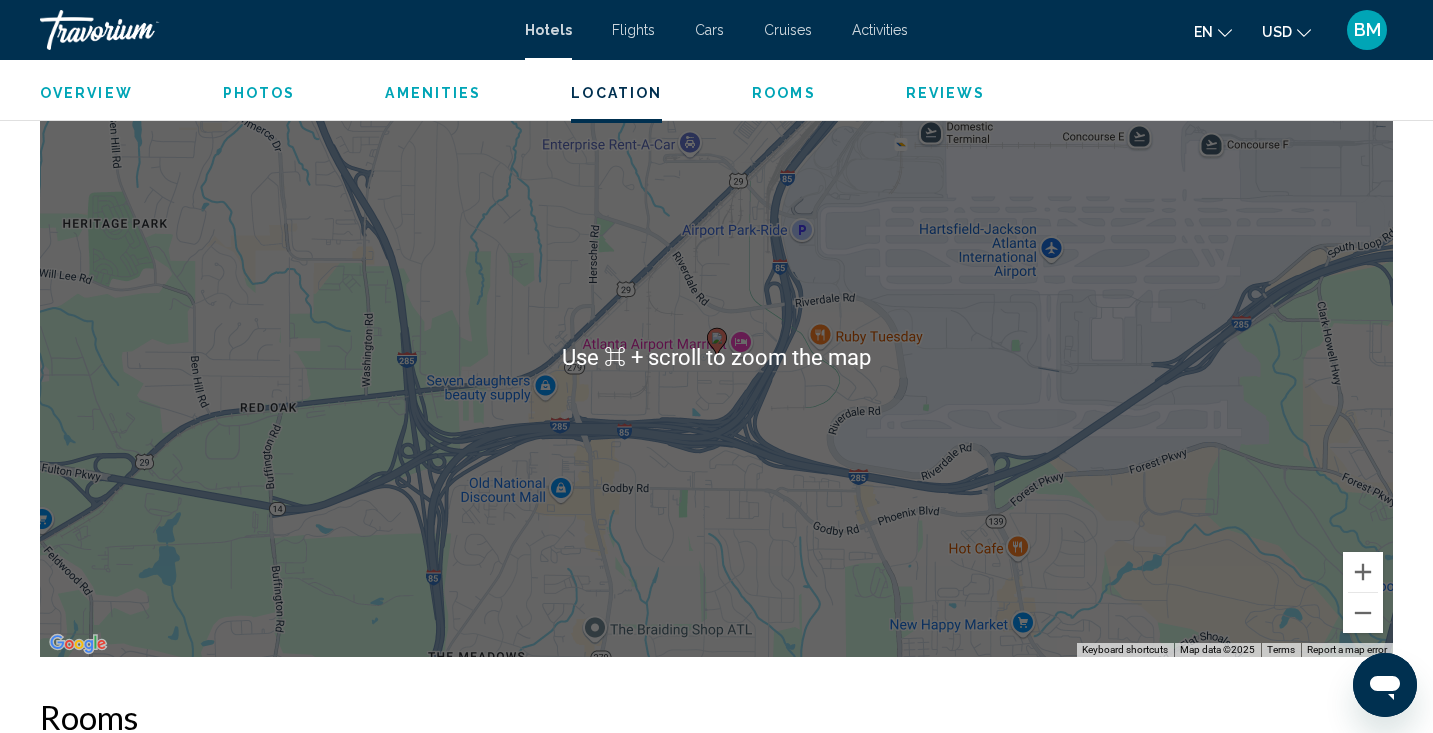 click on "To activate drag with keyboard, press Alt + Enter. Once in keyboard drag state, use the arrow keys to move the marker. To complete the drag, press the Enter key. To cancel, press Escape." at bounding box center [716, 357] 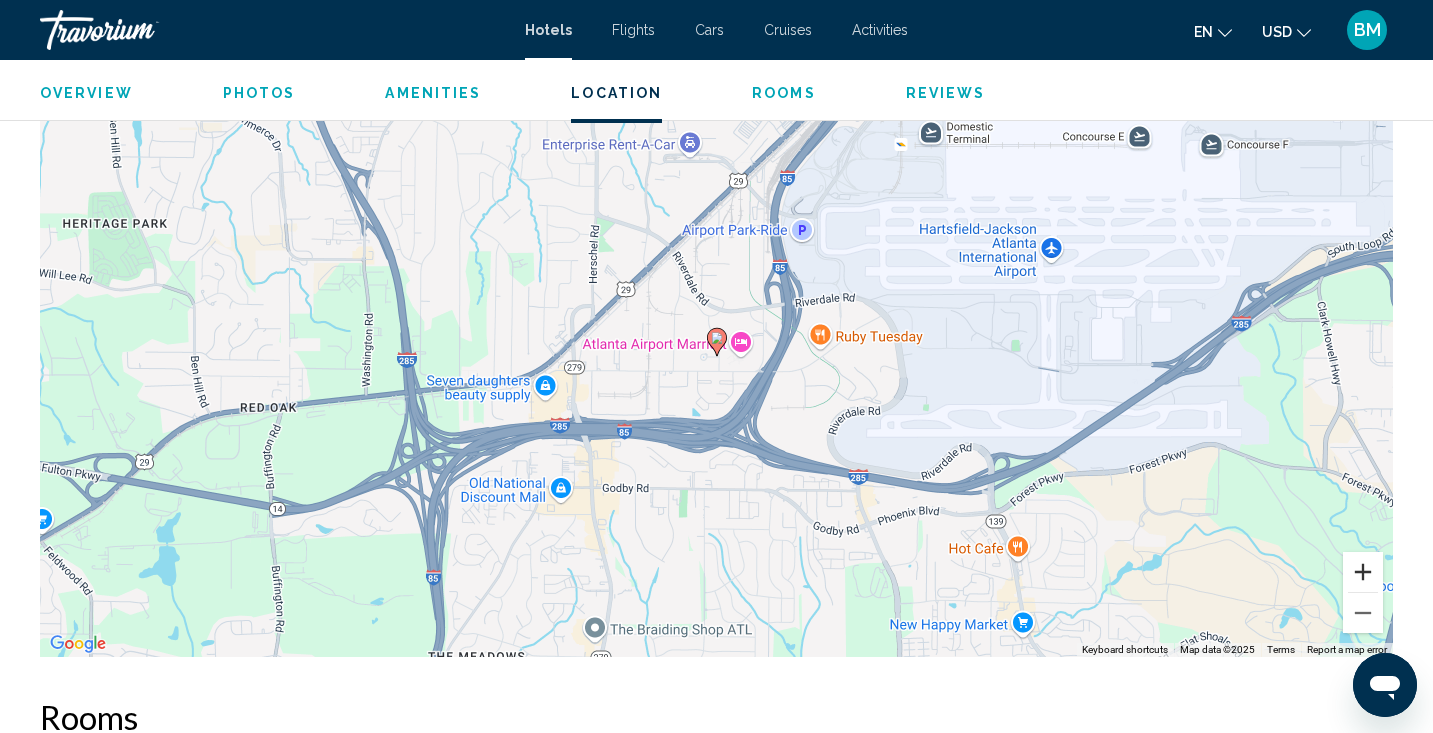 click at bounding box center [1363, 572] 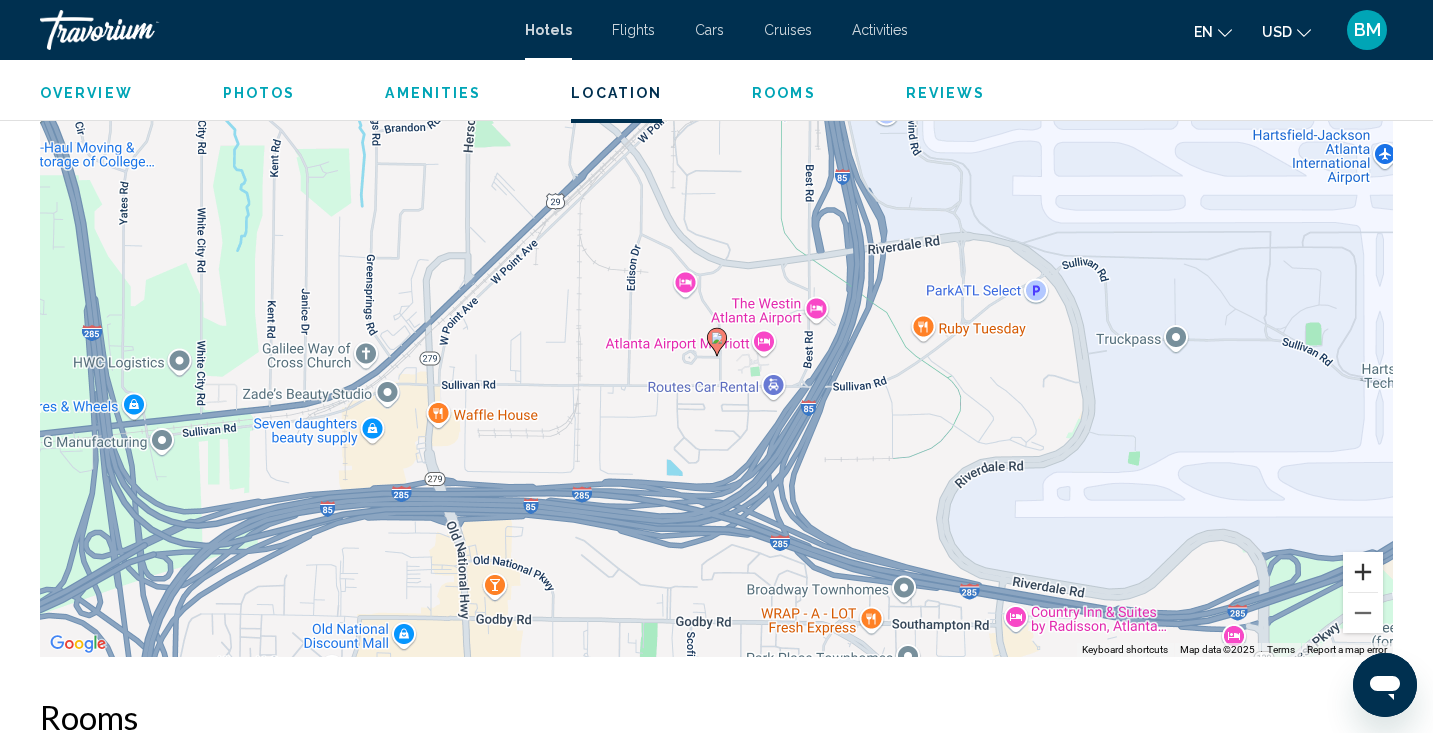 click at bounding box center [1363, 572] 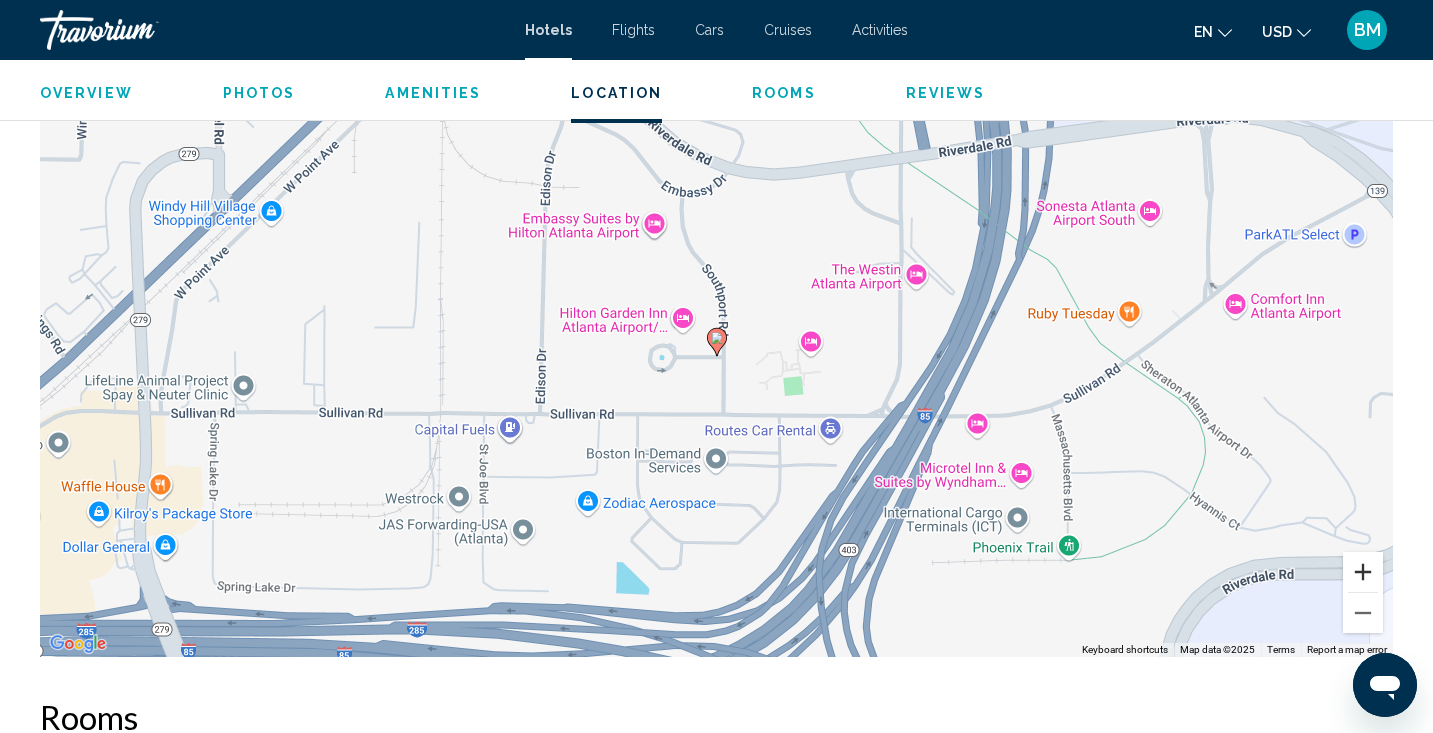 click at bounding box center (1363, 572) 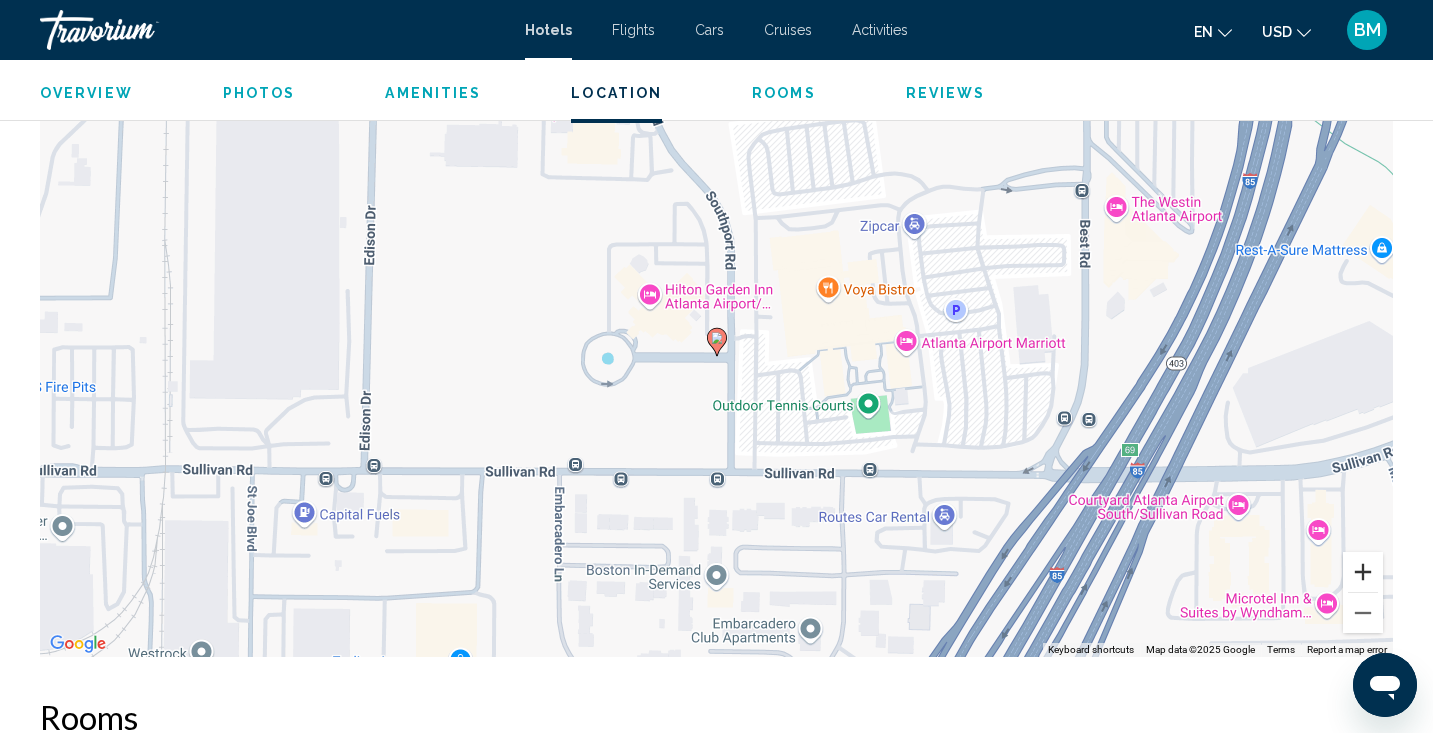 click at bounding box center (1363, 572) 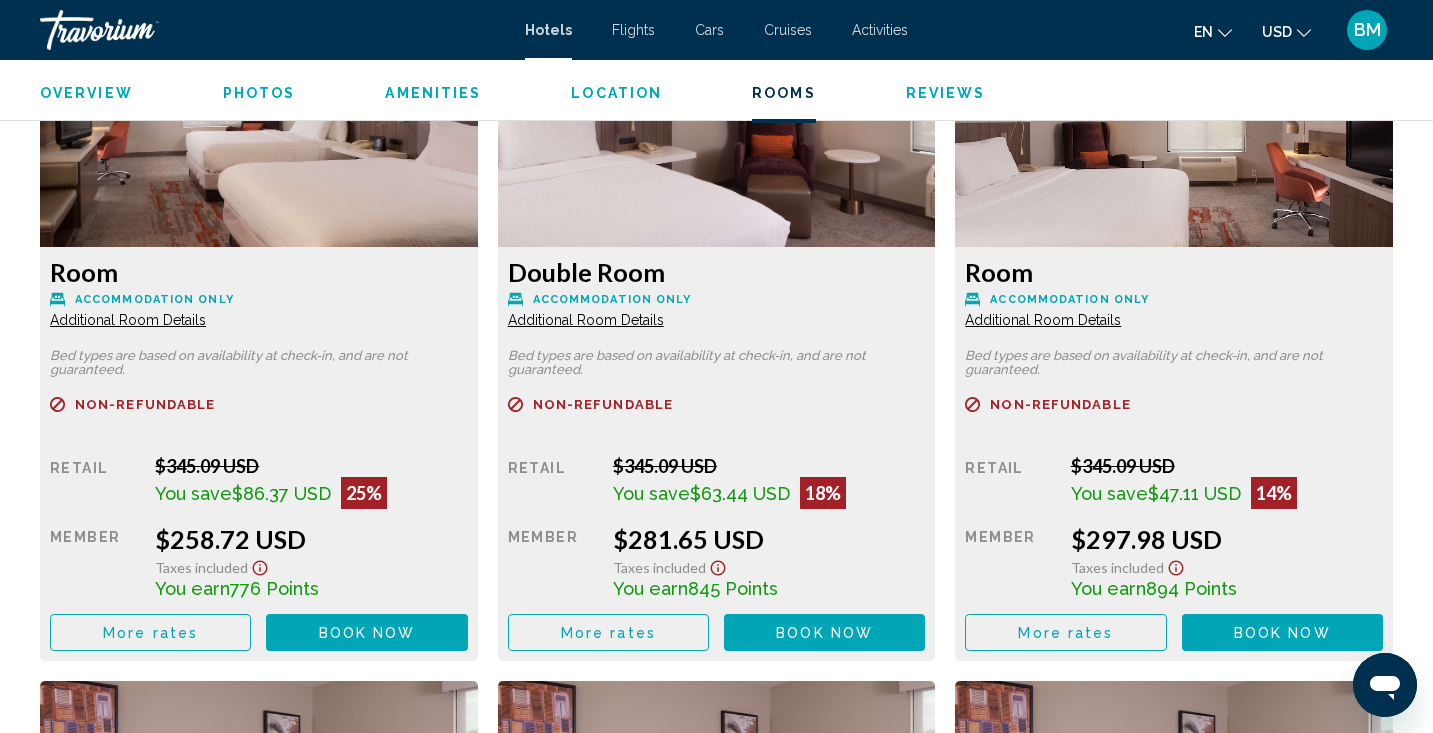 scroll, scrollTop: 2836, scrollLeft: 0, axis: vertical 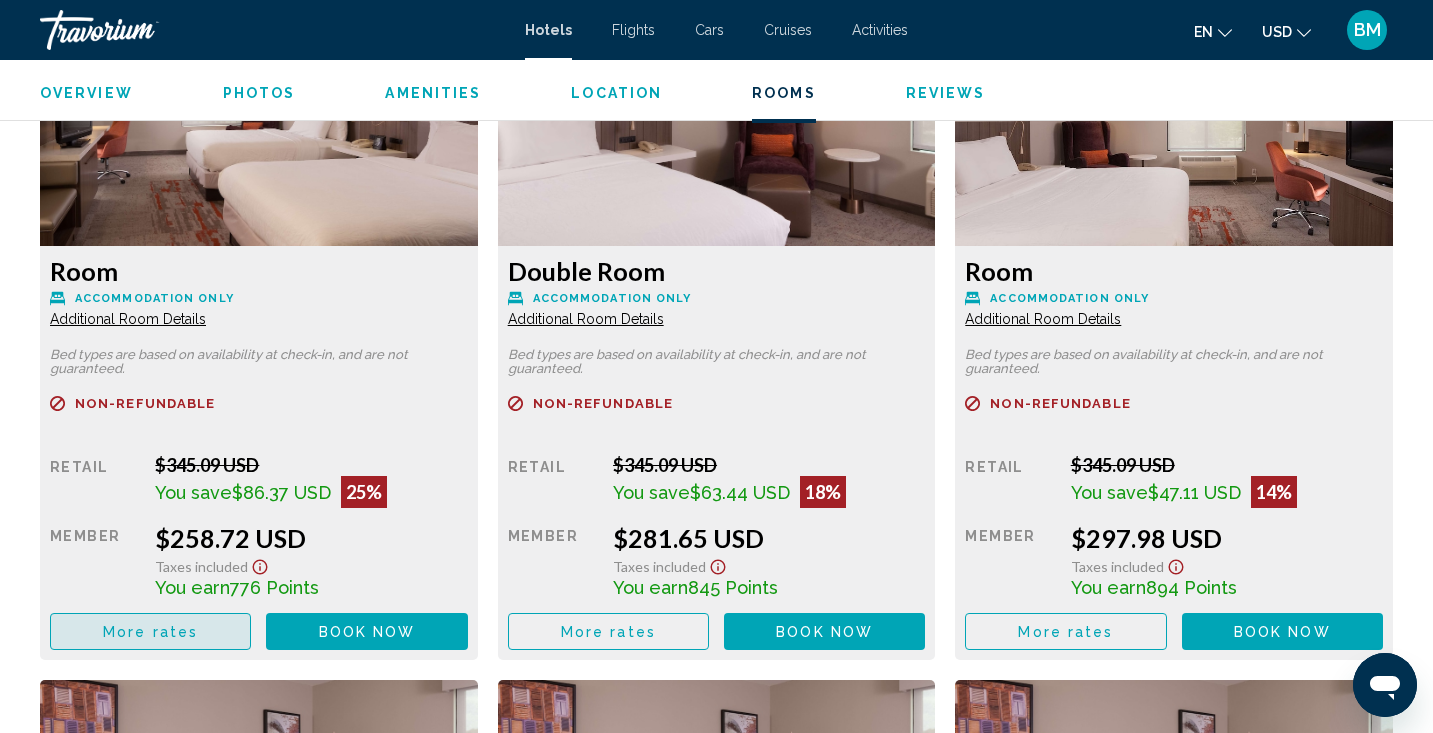 click on "More rates" at bounding box center [150, 631] 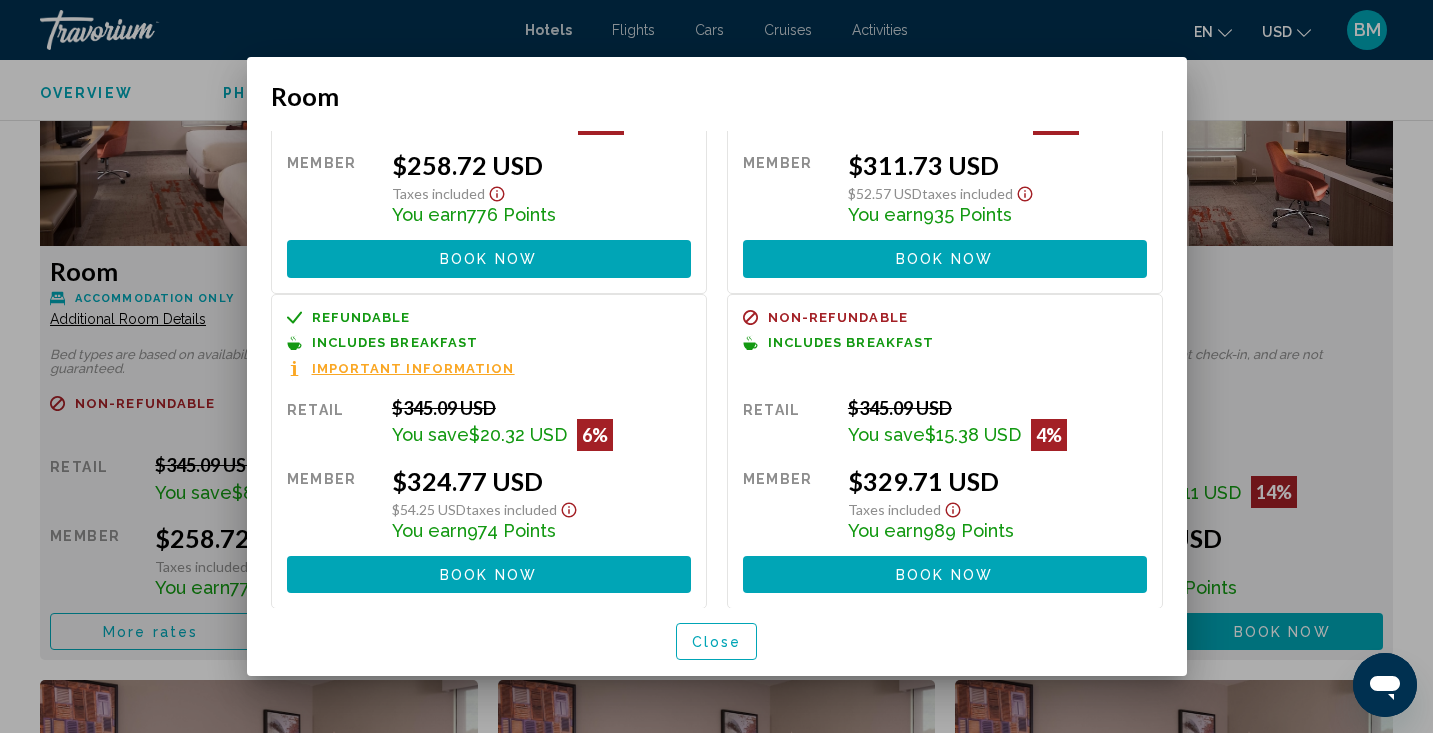 scroll, scrollTop: 0, scrollLeft: 0, axis: both 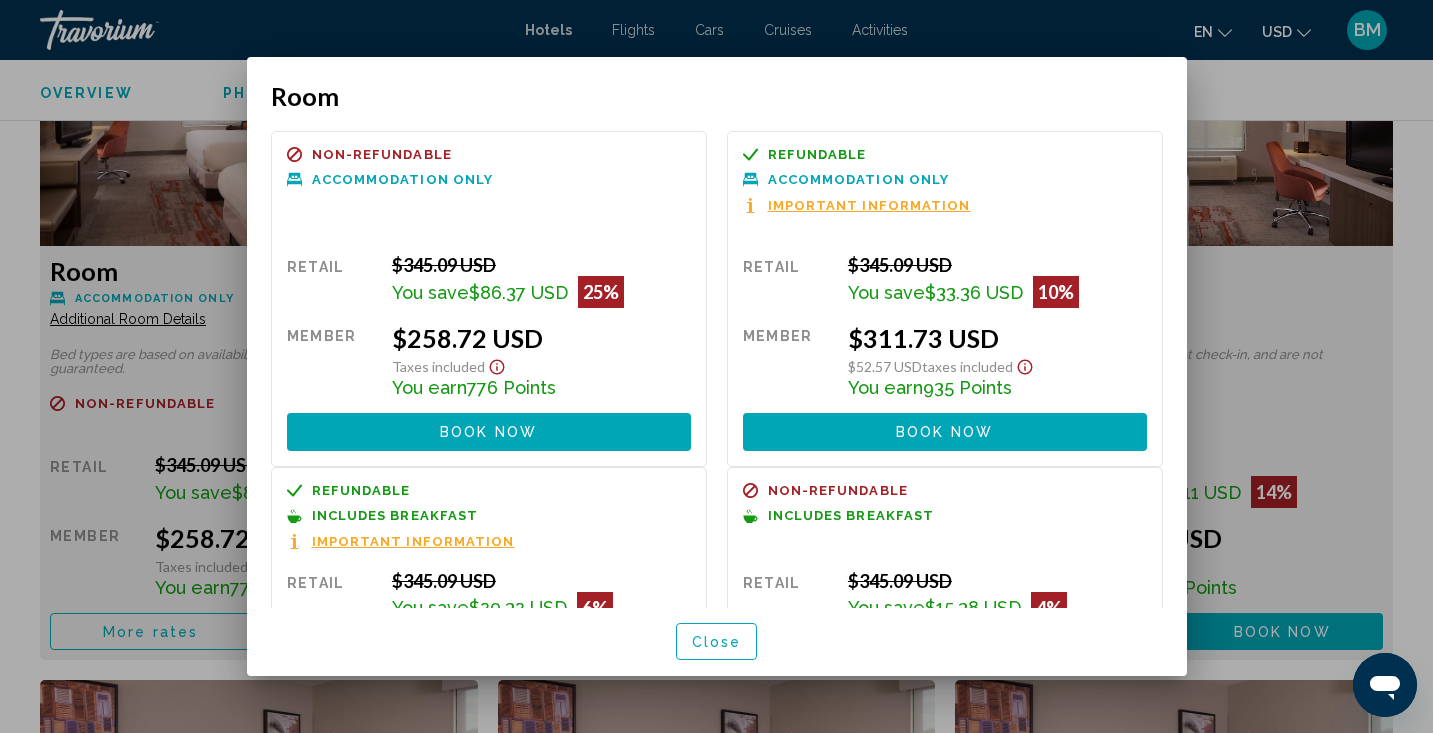click on "Close" at bounding box center (717, 641) 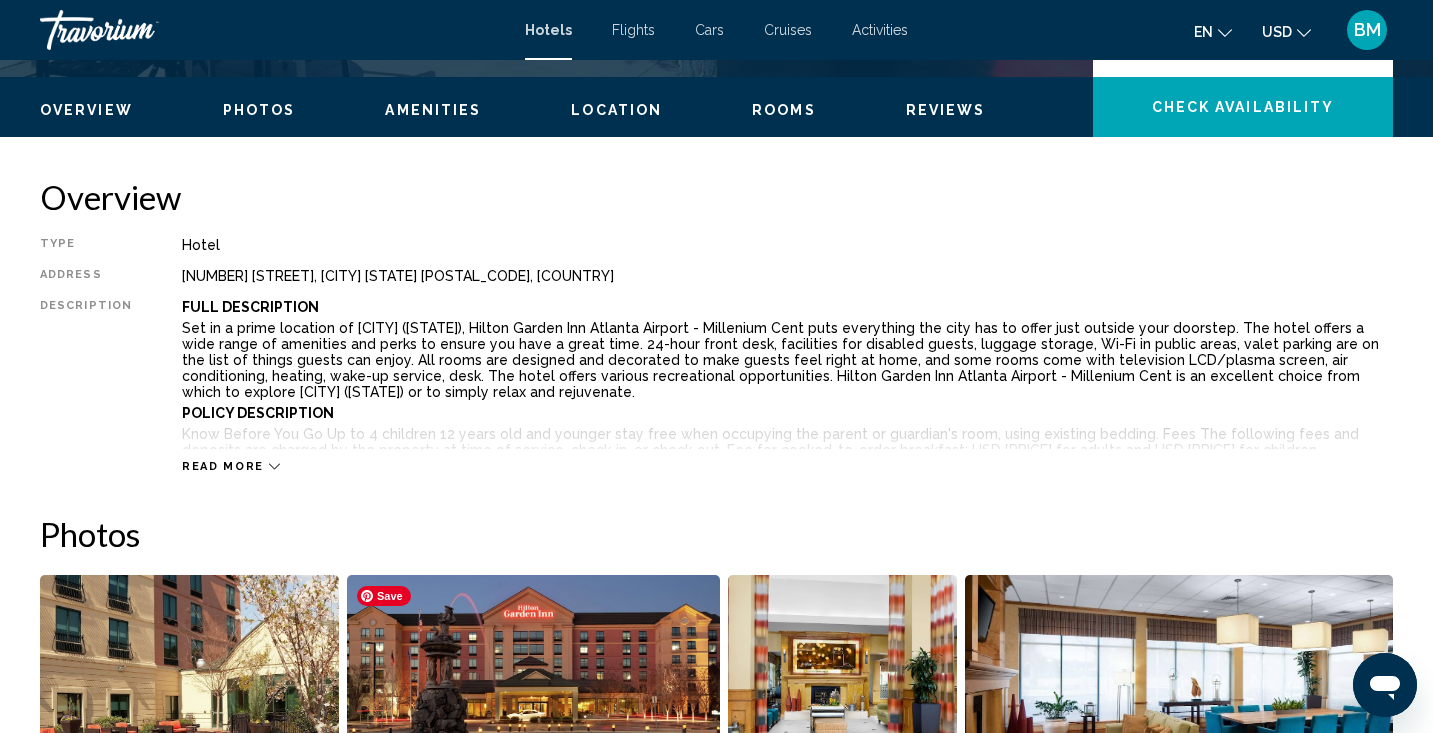scroll, scrollTop: 579, scrollLeft: 0, axis: vertical 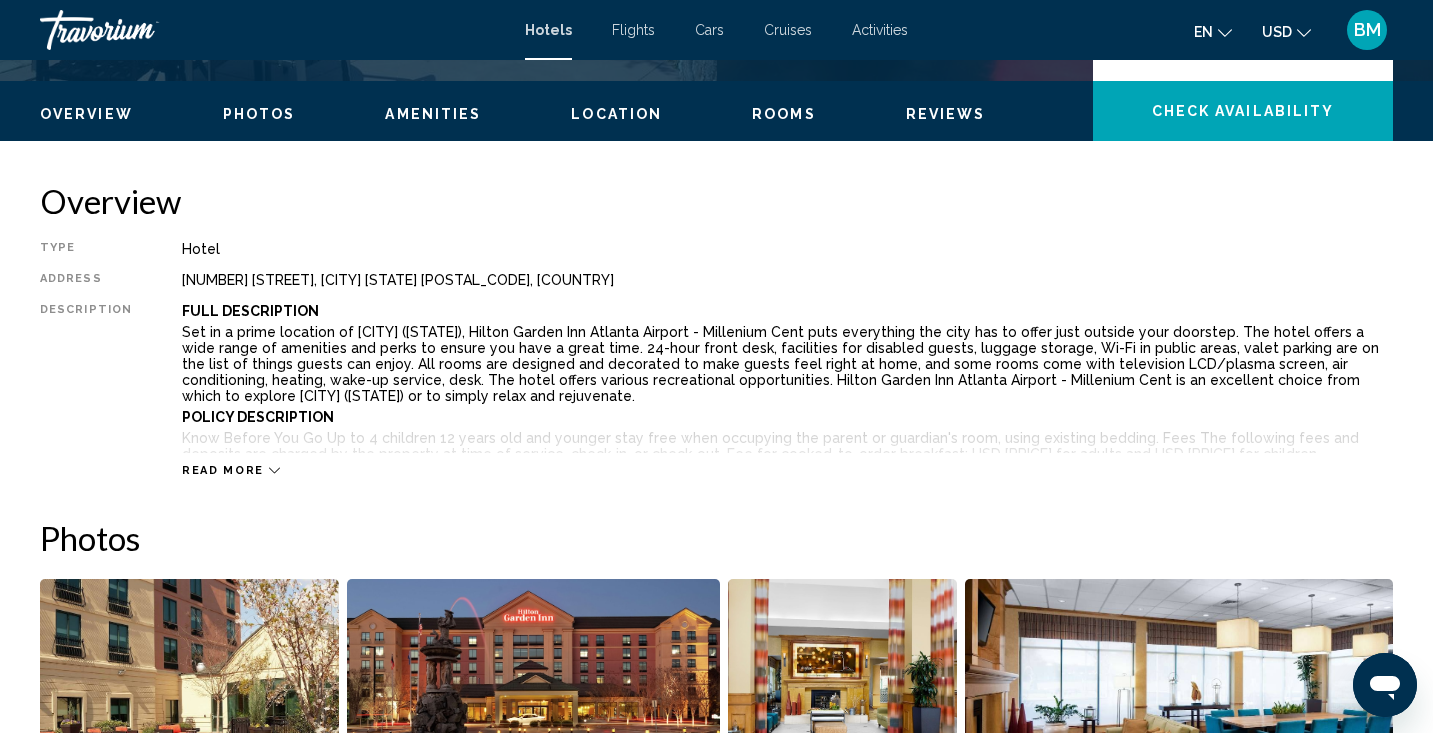 click 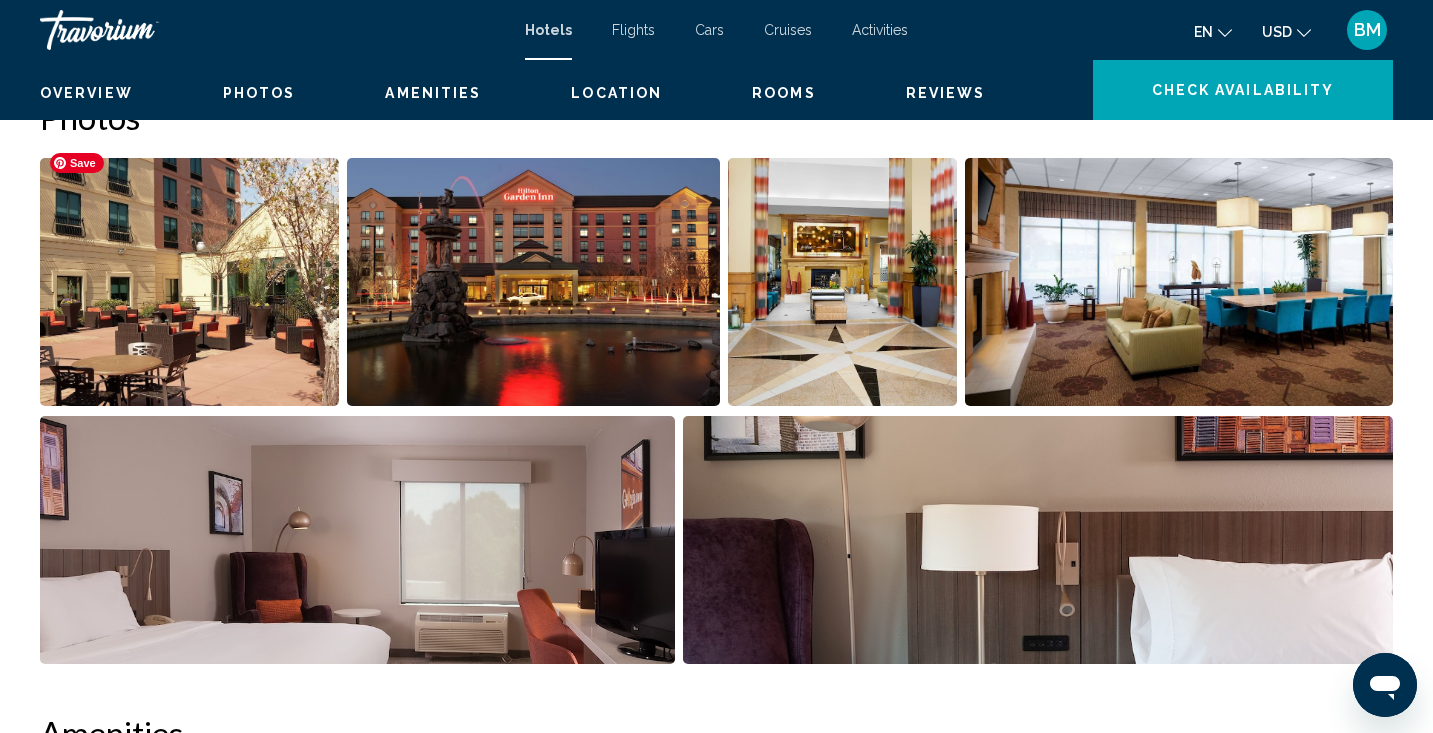 scroll, scrollTop: 355, scrollLeft: 0, axis: vertical 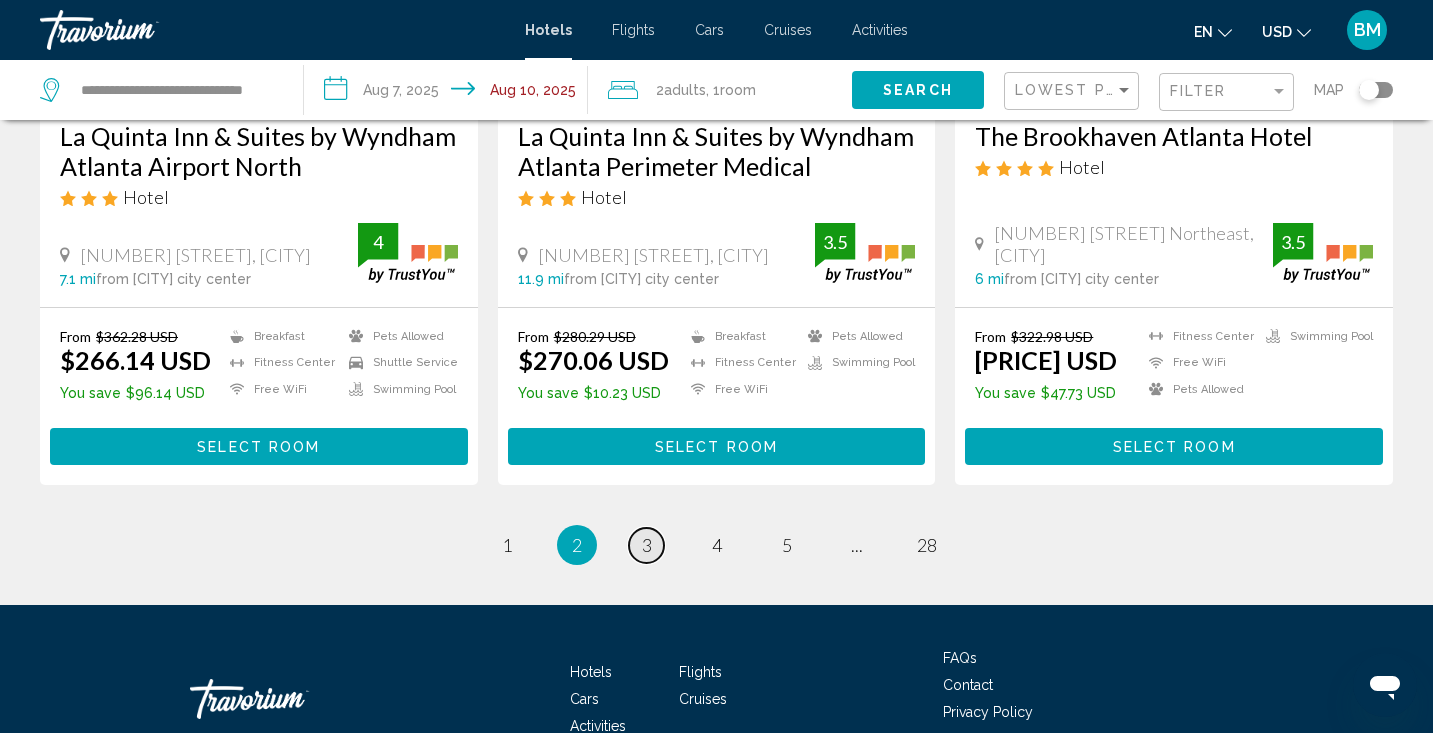 click on "page  3" at bounding box center (646, 545) 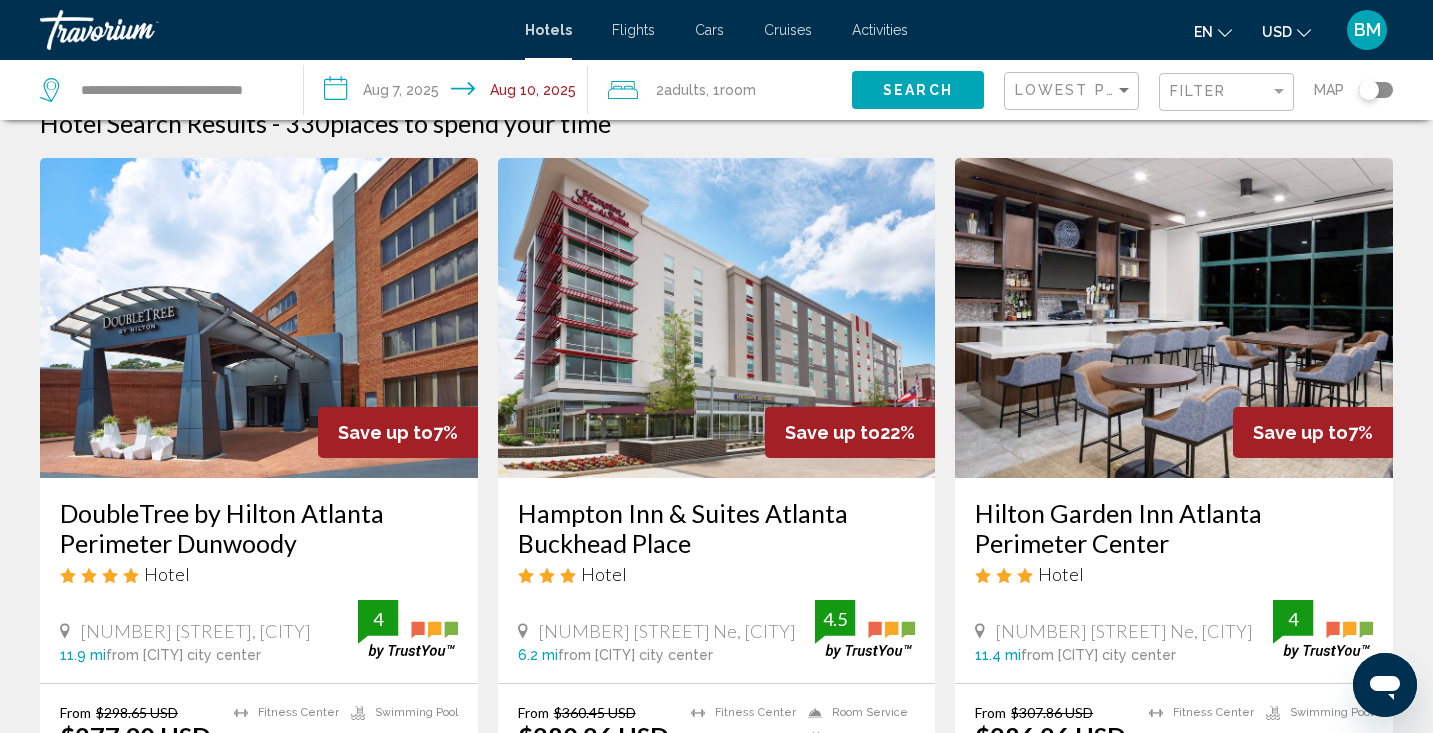 scroll, scrollTop: 0, scrollLeft: 0, axis: both 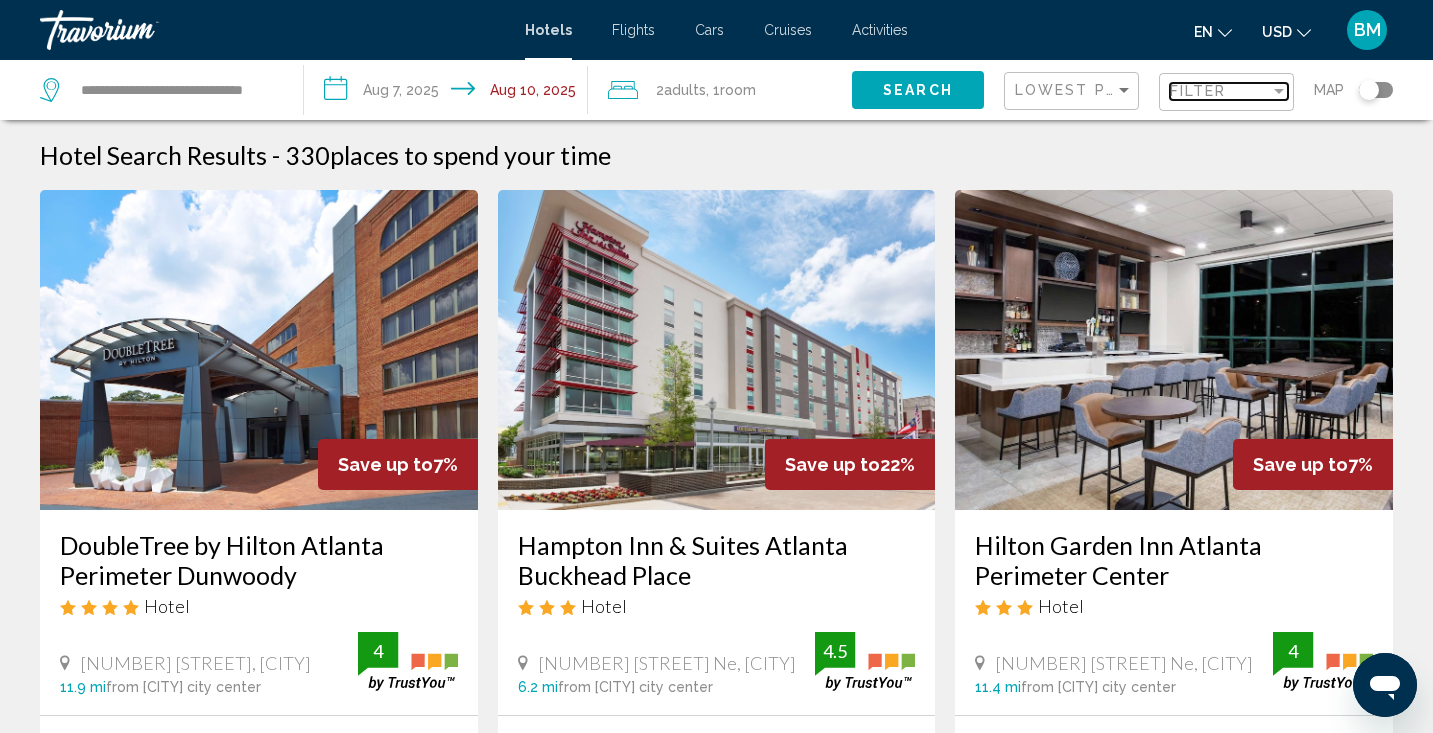 click on "Filter" at bounding box center [1220, 91] 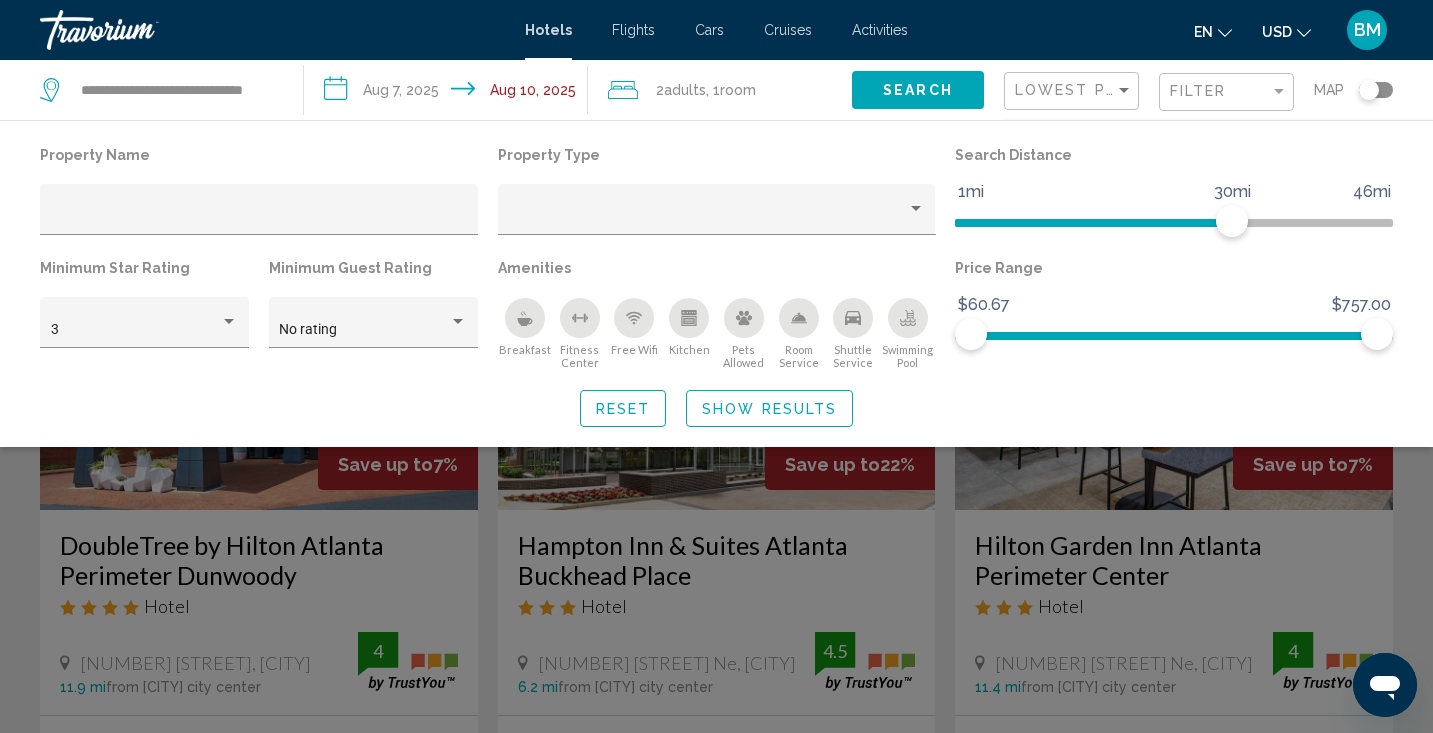 click on "Property Name Property Type Search Distance 1mi 46mi 30mi Minimum Star Rating 3 Minimum Guest Rating No rating Amenities
Breakfast
Fitness Center
Free Wifi
Kitchen
Pets Allowed
Room Service
Shuttle Service
Swimming Pool Price Range [PRICE] [PRICE] [PRICE] [PRICE] Reset Show Results" 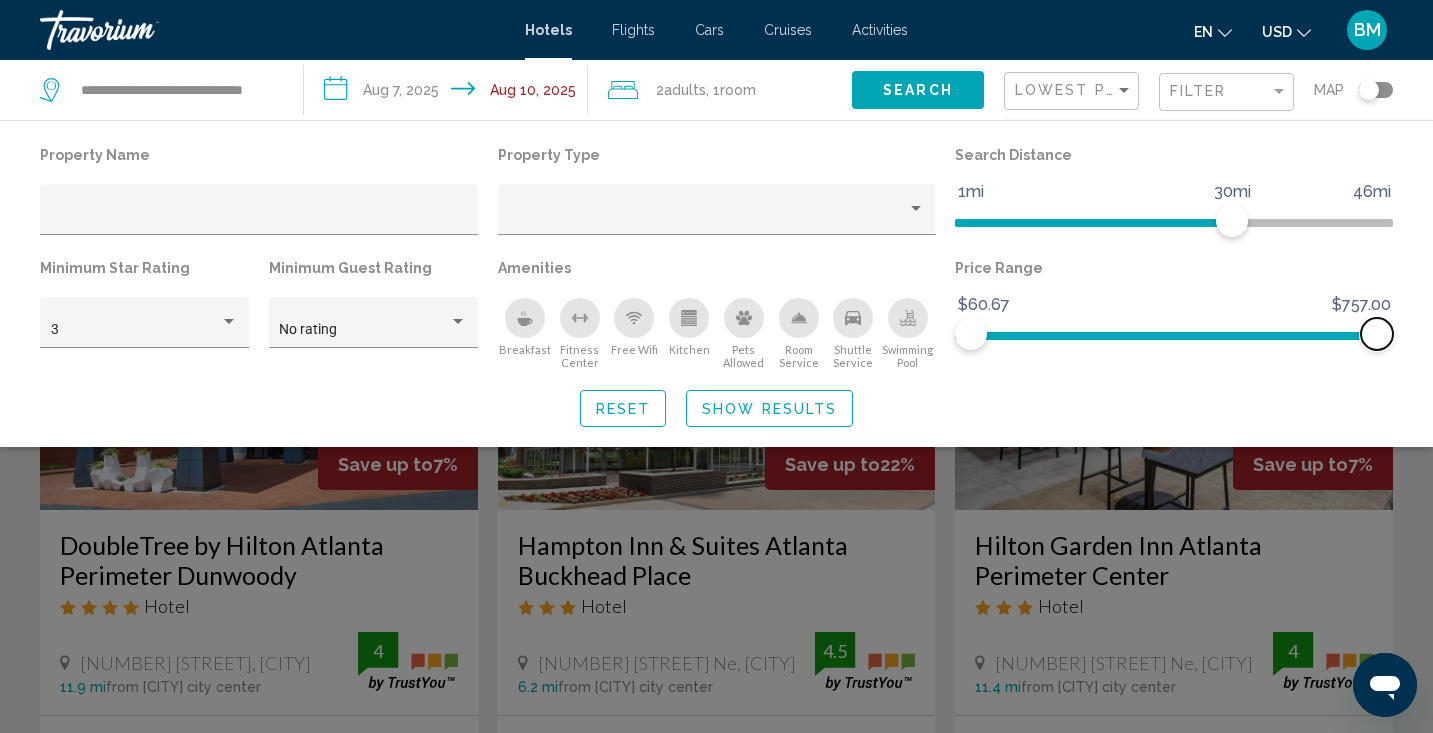 click 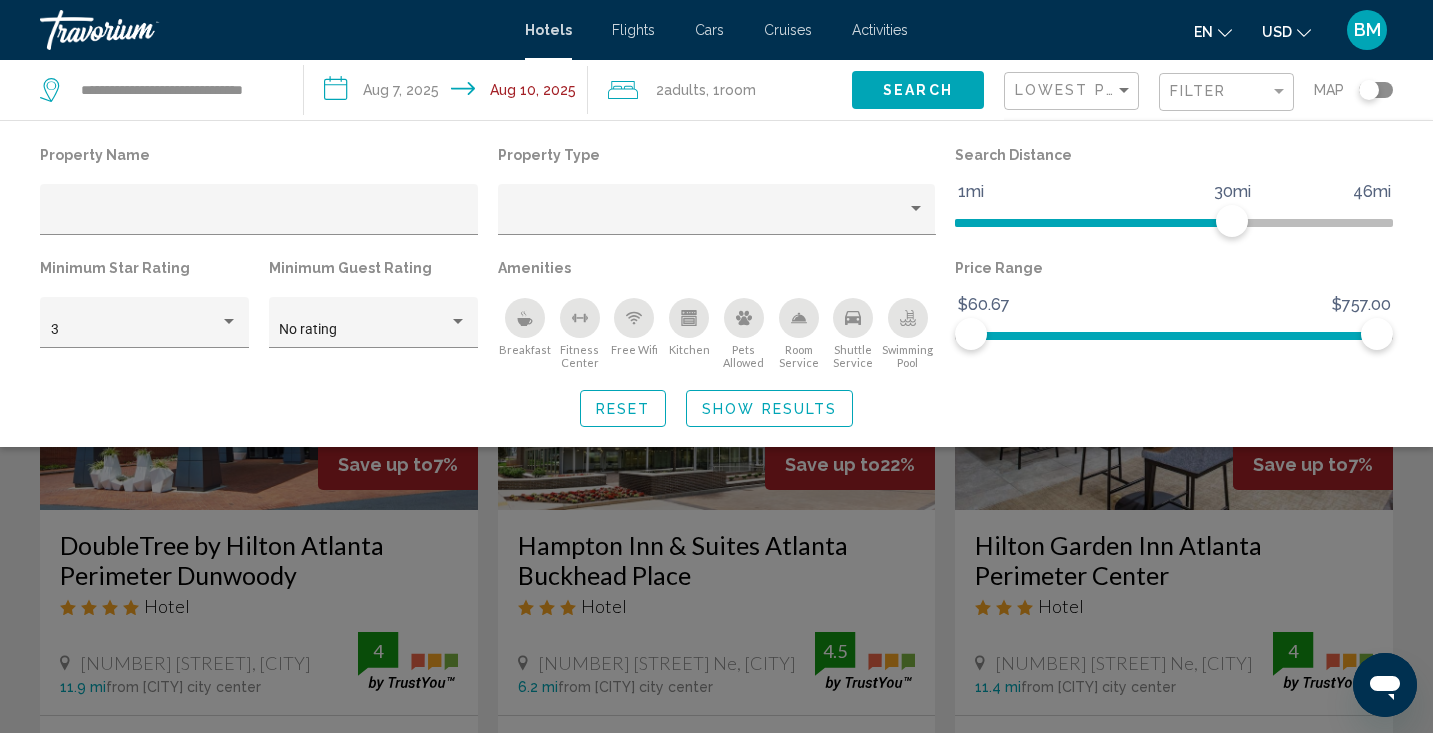 click on "Reset Show Results" 